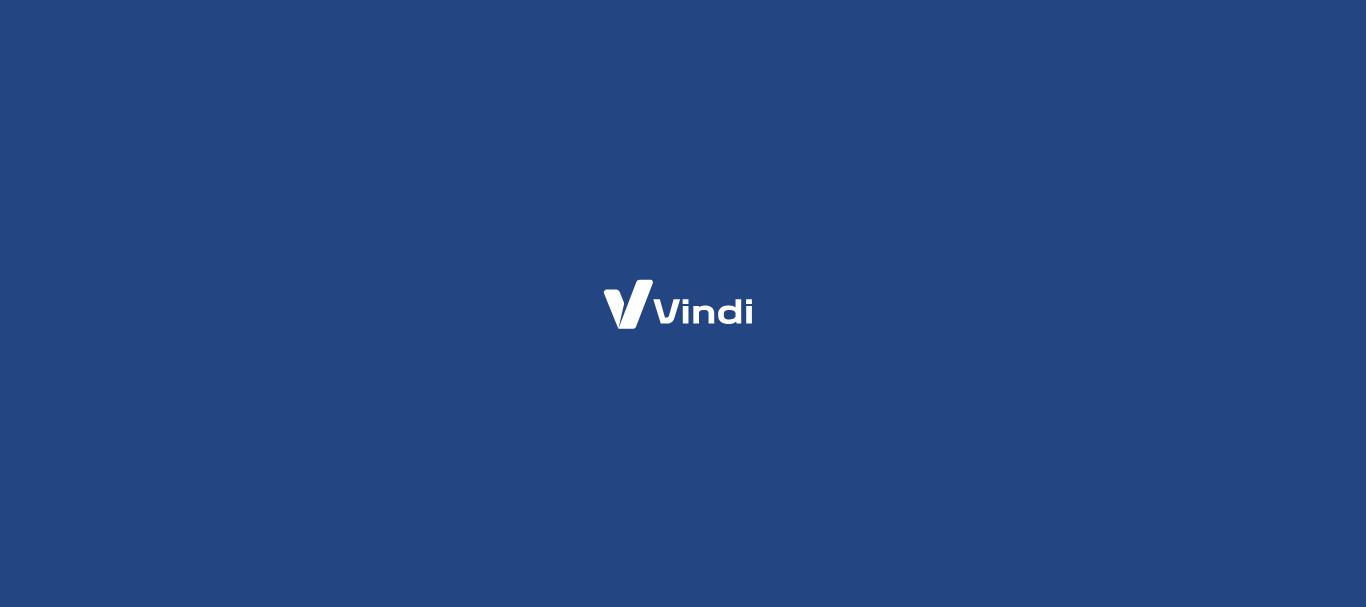 scroll, scrollTop: 0, scrollLeft: 0, axis: both 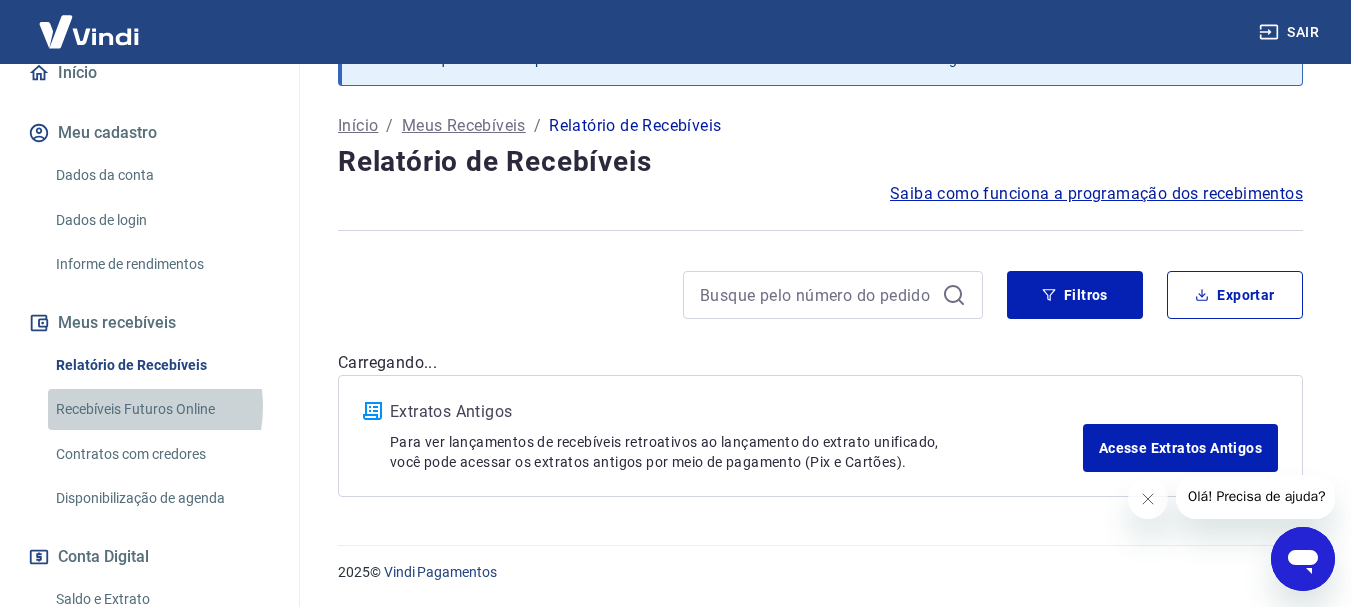 click on "Recebíveis Futuros Online" at bounding box center (161, 409) 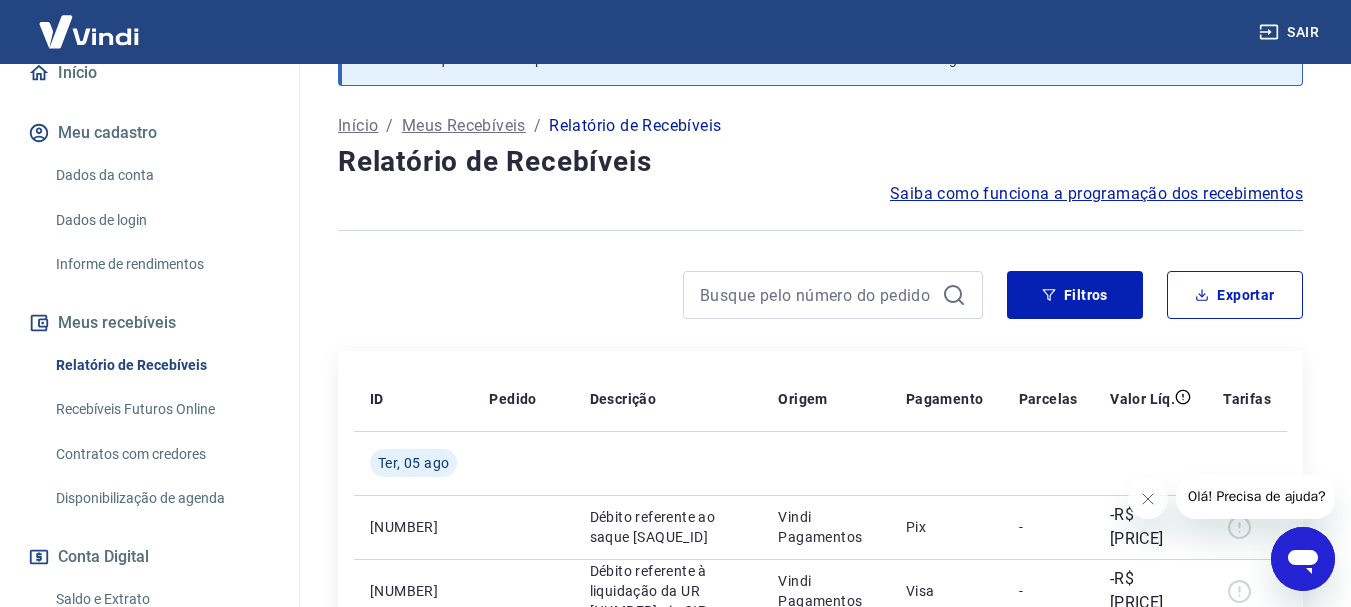 click on "Recebíveis Futuros Online" at bounding box center [161, 409] 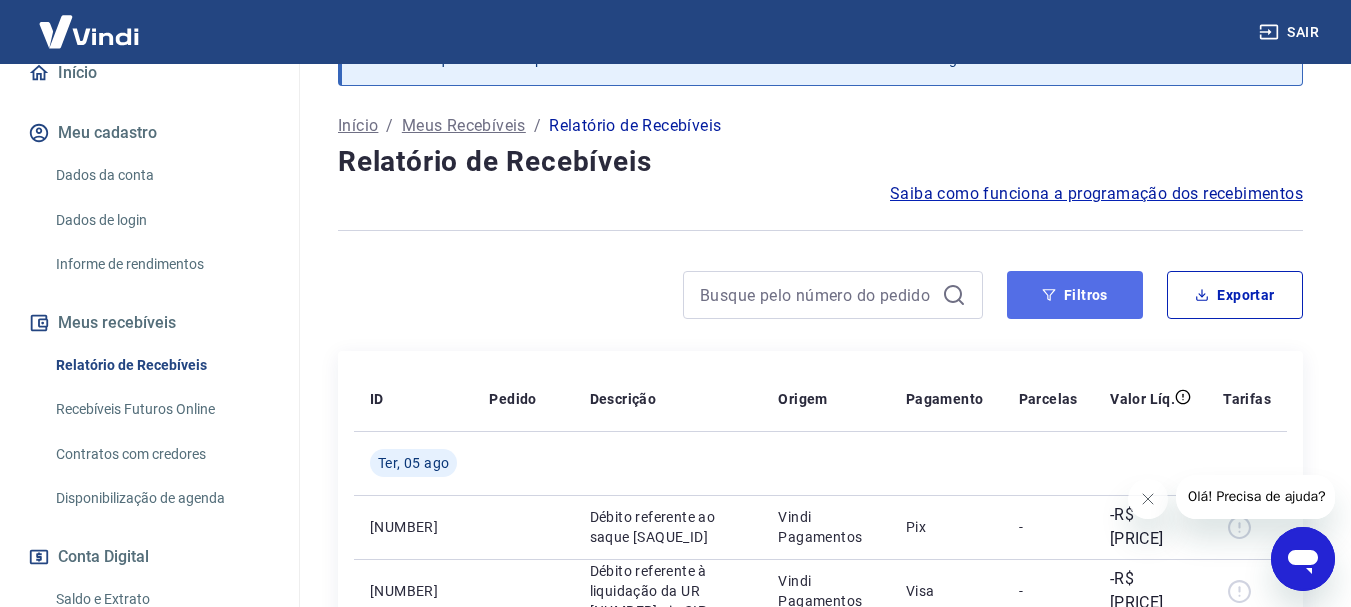 click on "Filtros" at bounding box center [1075, 295] 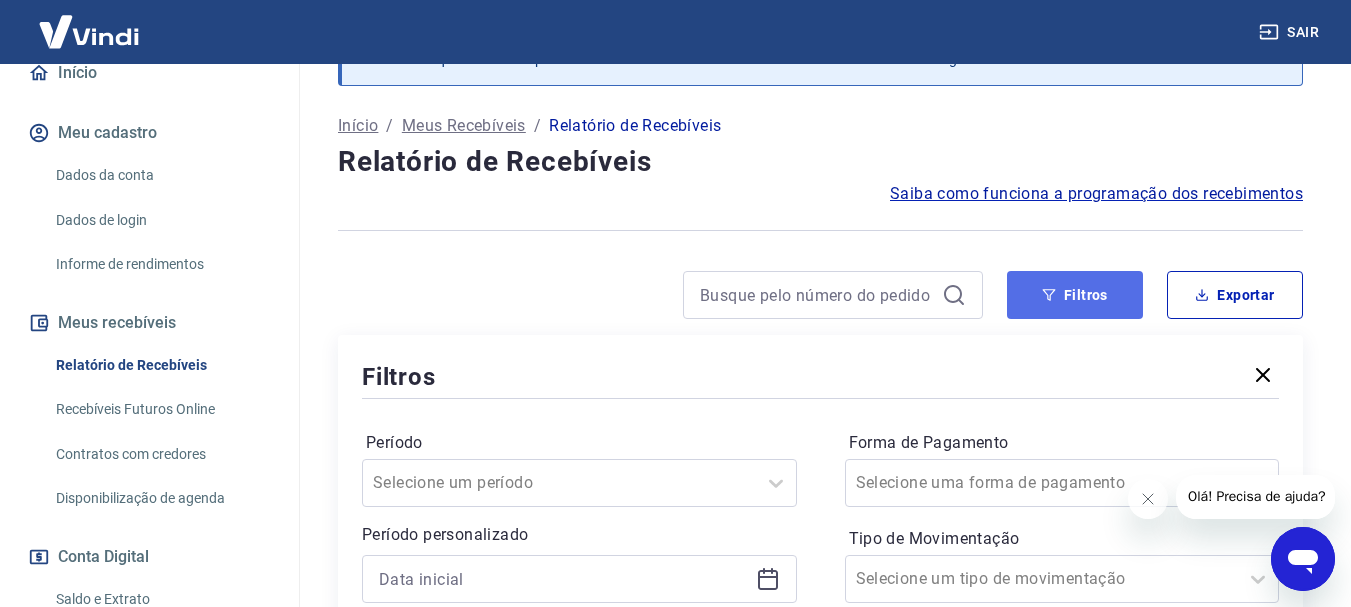 click on "Filtros" at bounding box center (1075, 295) 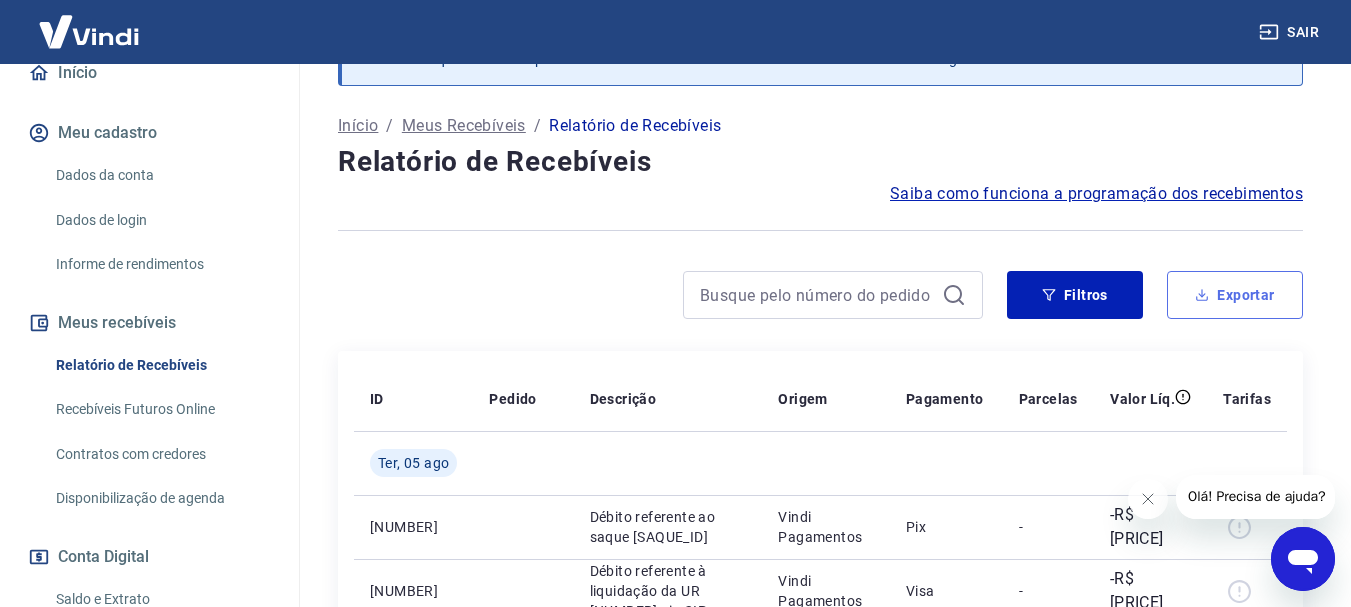 click on "Exportar" at bounding box center (1235, 295) 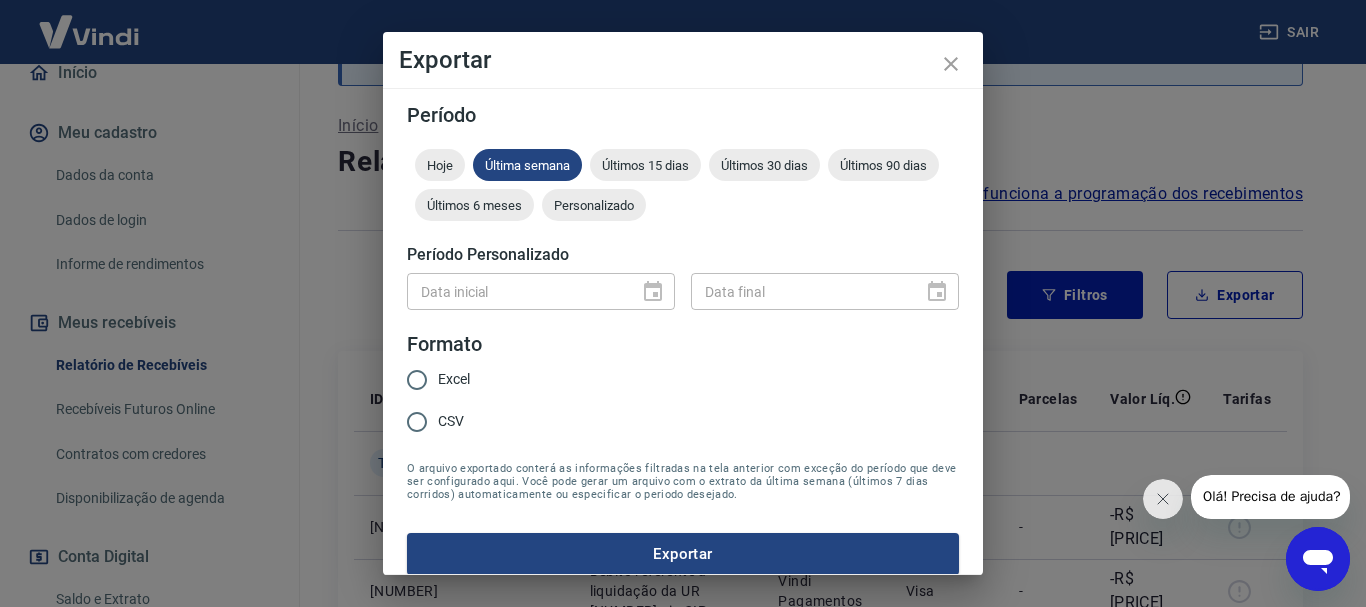 click on "Excel" at bounding box center [454, 379] 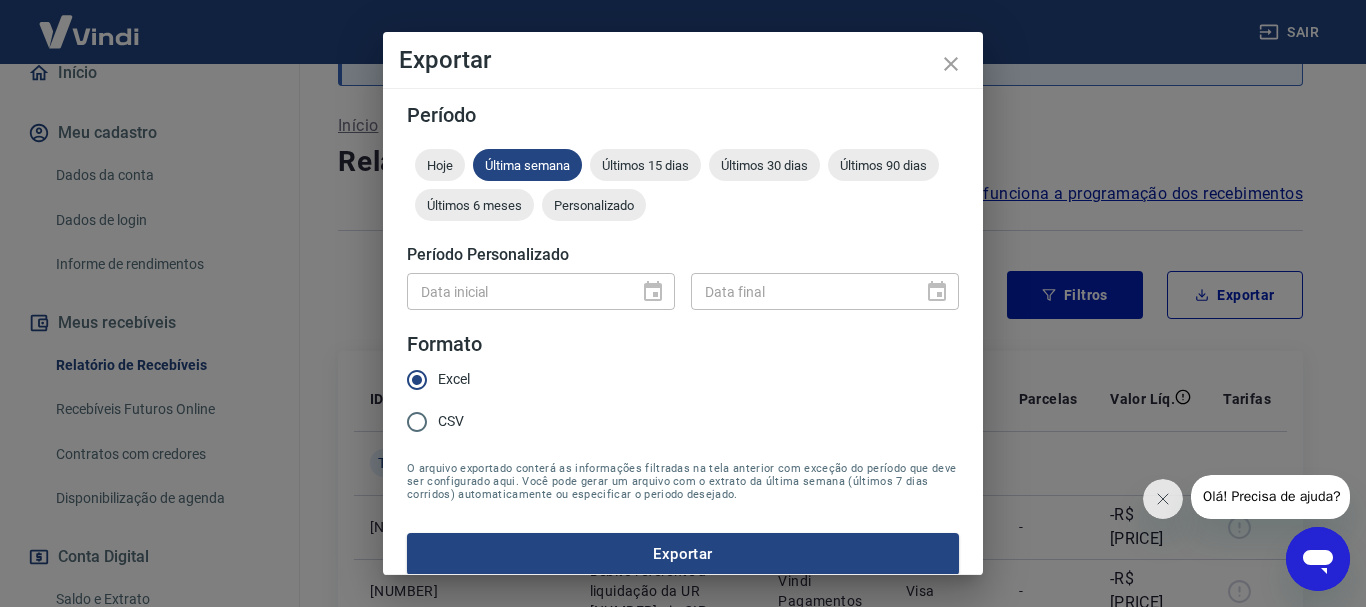 click on "Data inicial" at bounding box center (541, 291) 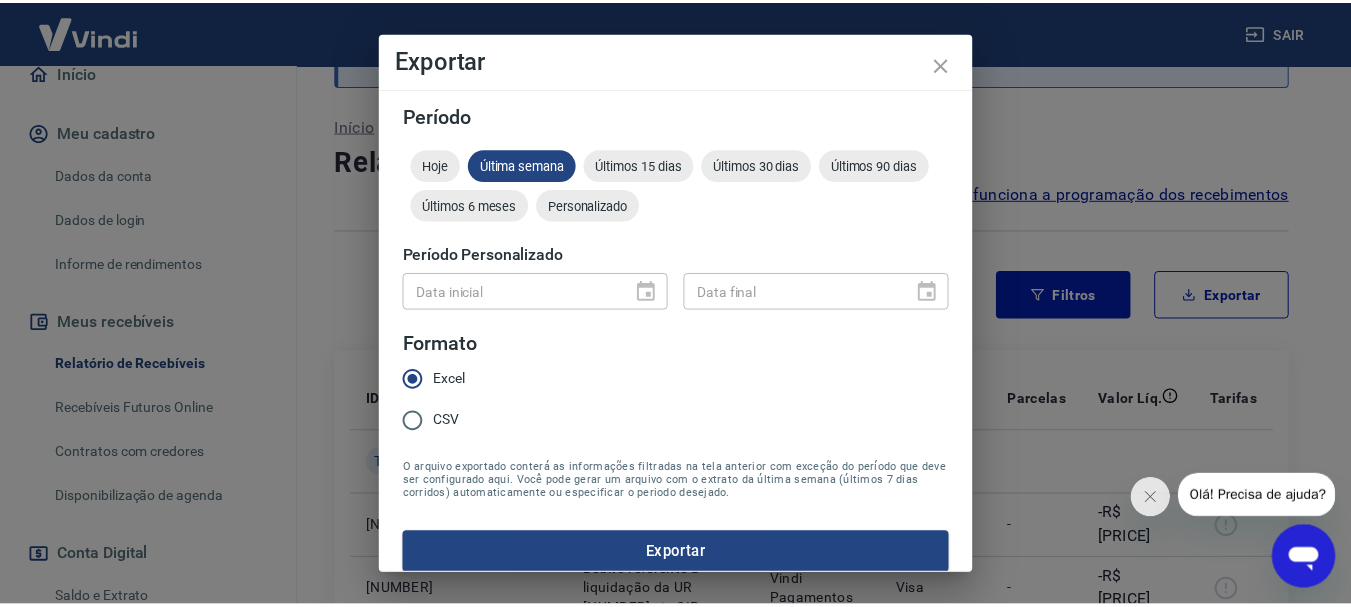 scroll, scrollTop: 17, scrollLeft: 0, axis: vertical 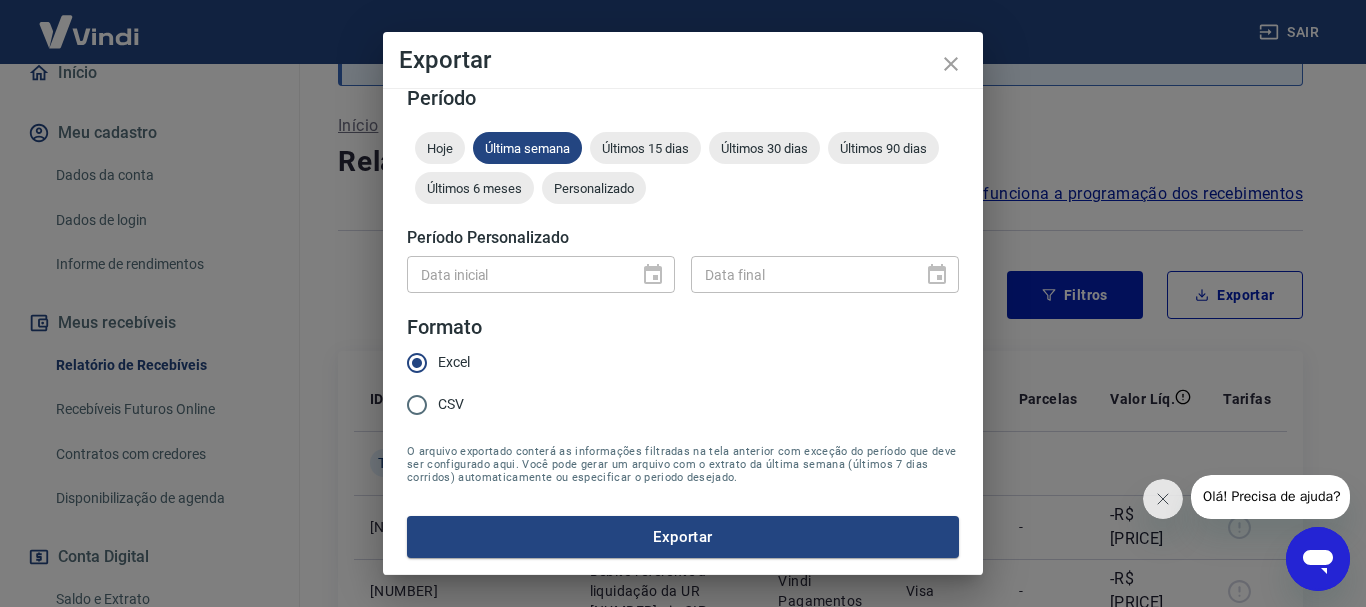drag, startPoint x: 642, startPoint y: 275, endPoint x: 627, endPoint y: 229, distance: 48.38388 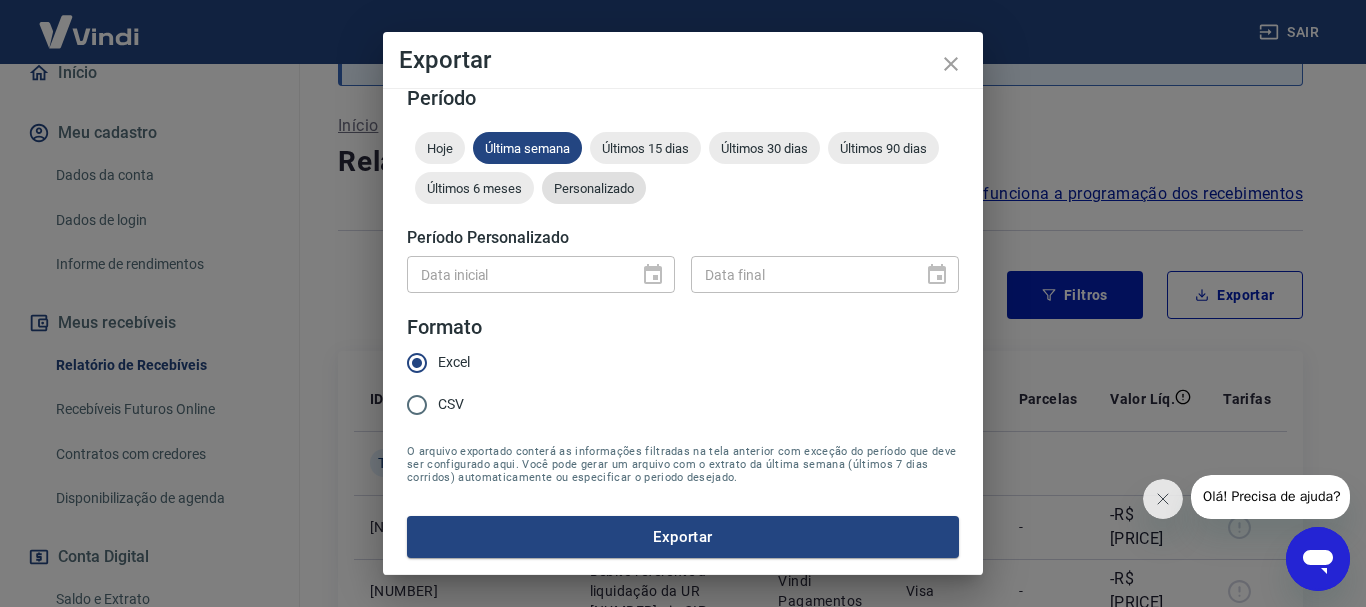 click on "Personalizado" at bounding box center [594, 188] 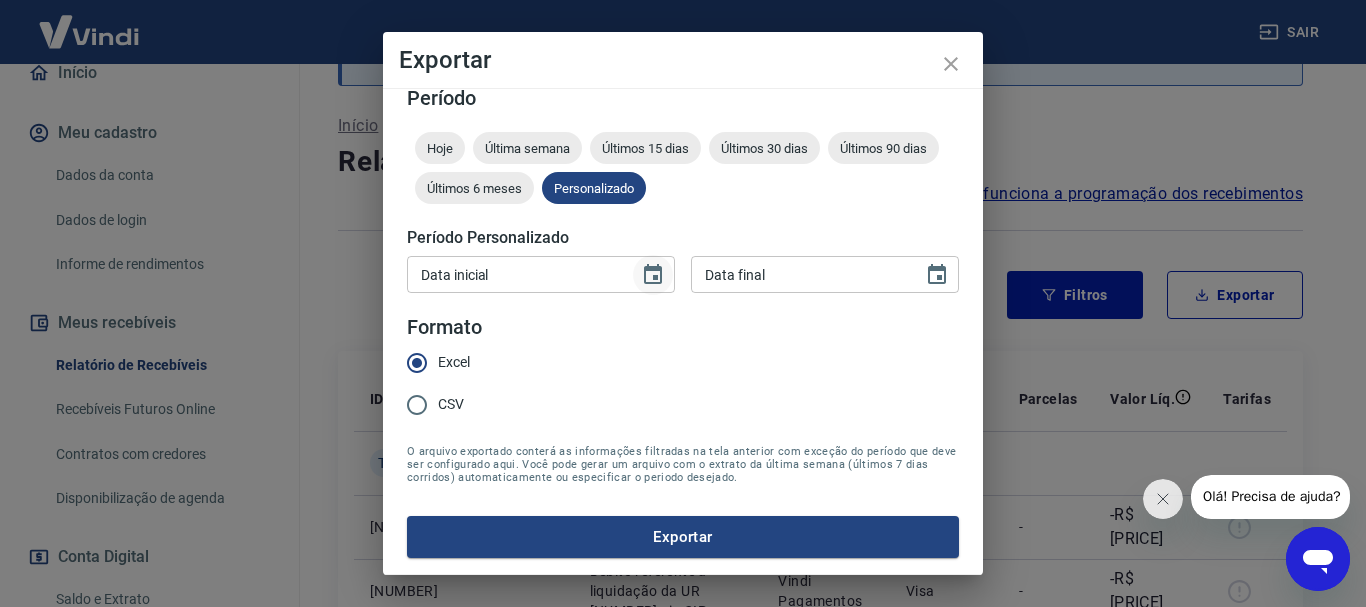 click 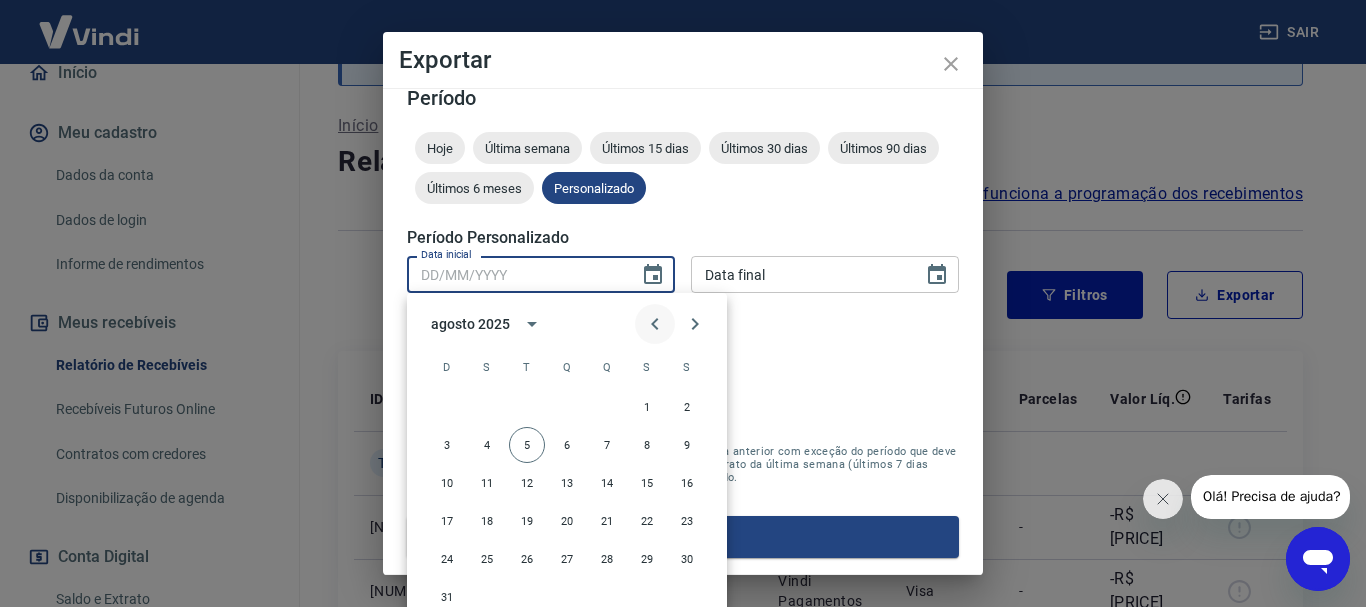 click 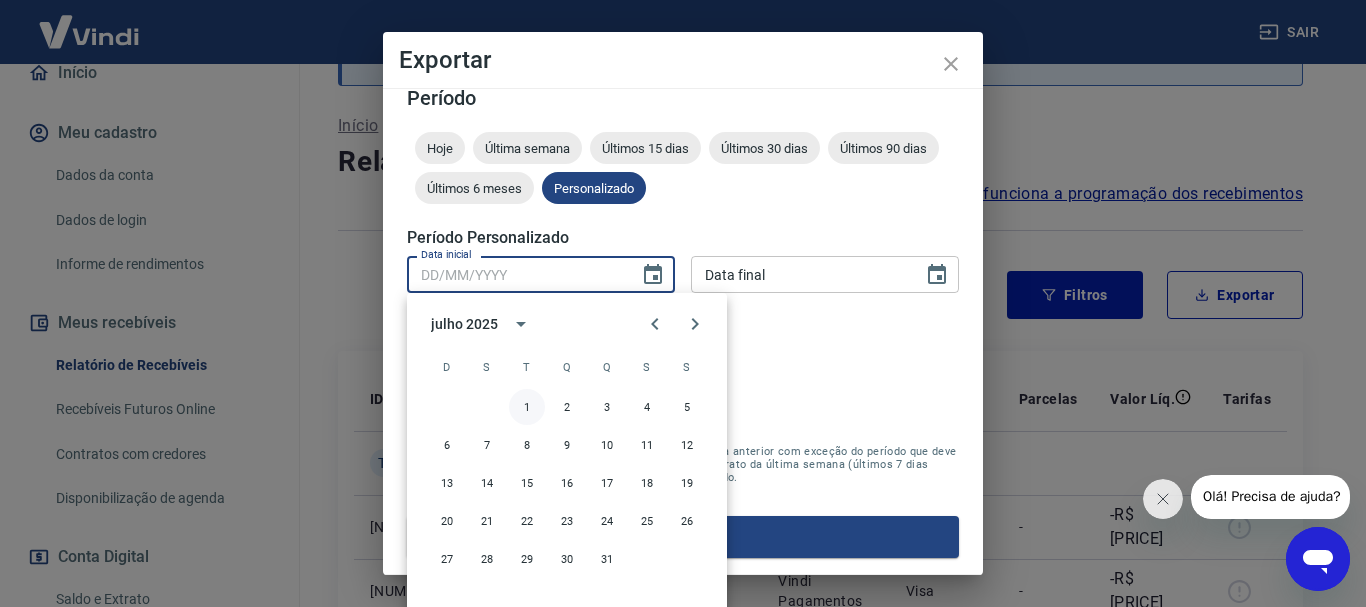 click on "1" at bounding box center [527, 407] 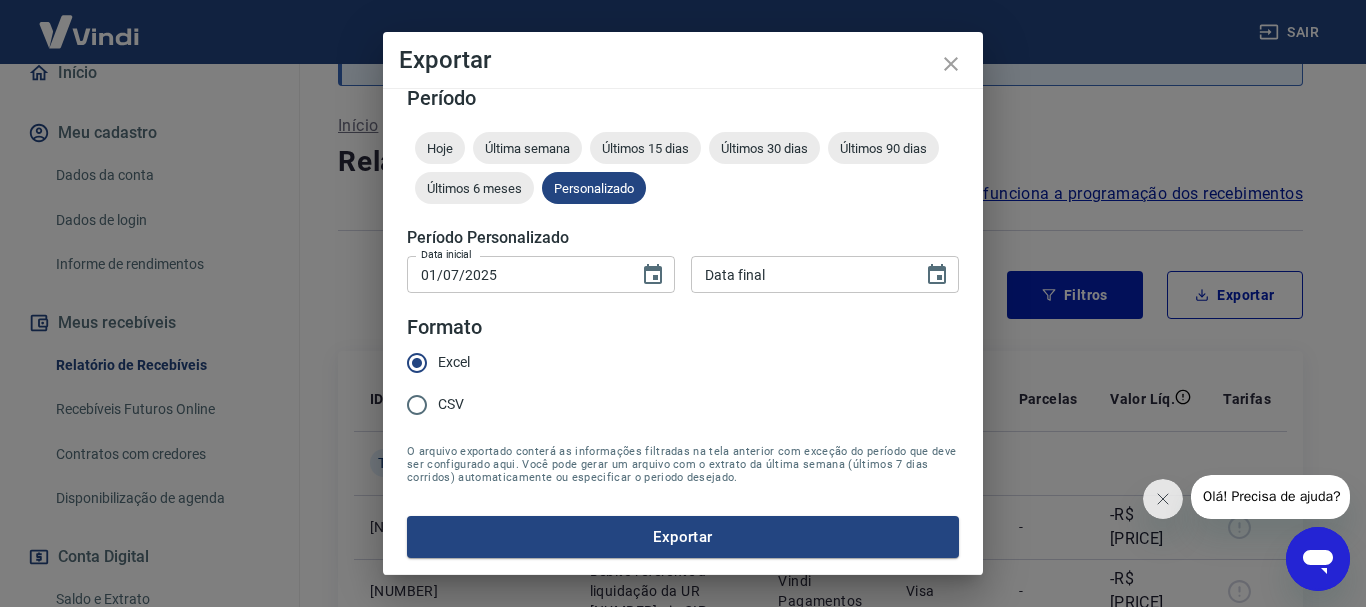 type on "DD/MM/YYYY" 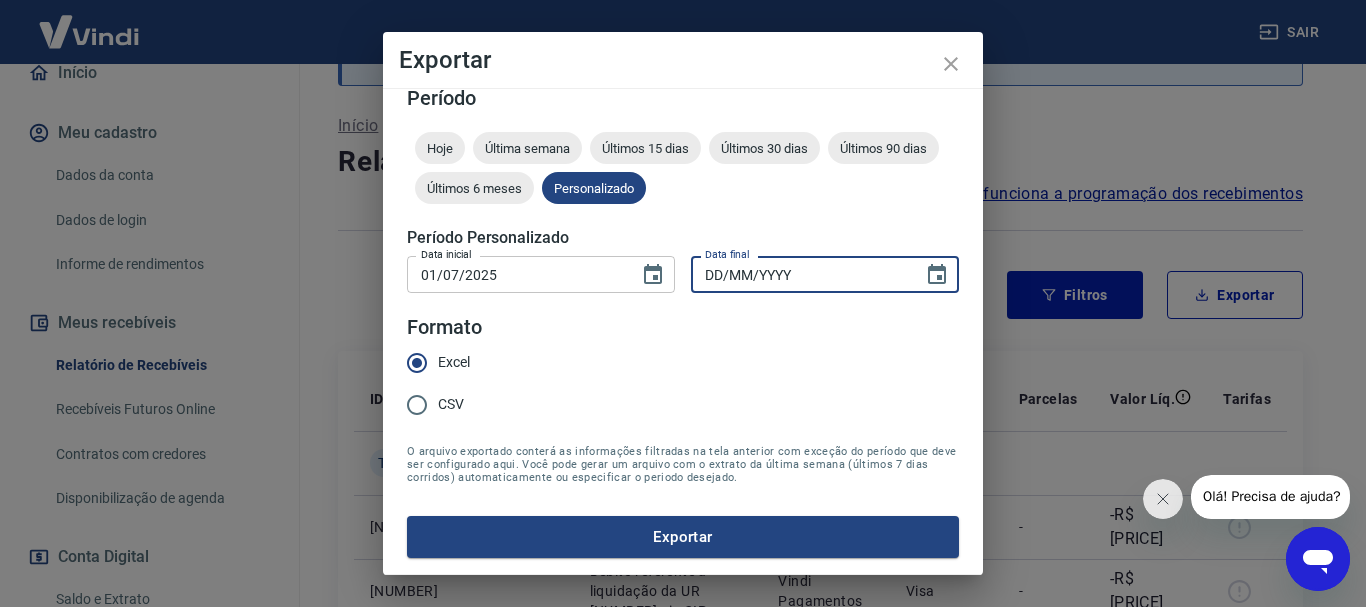 click on "DD/MM/YYYY" at bounding box center (800, 274) 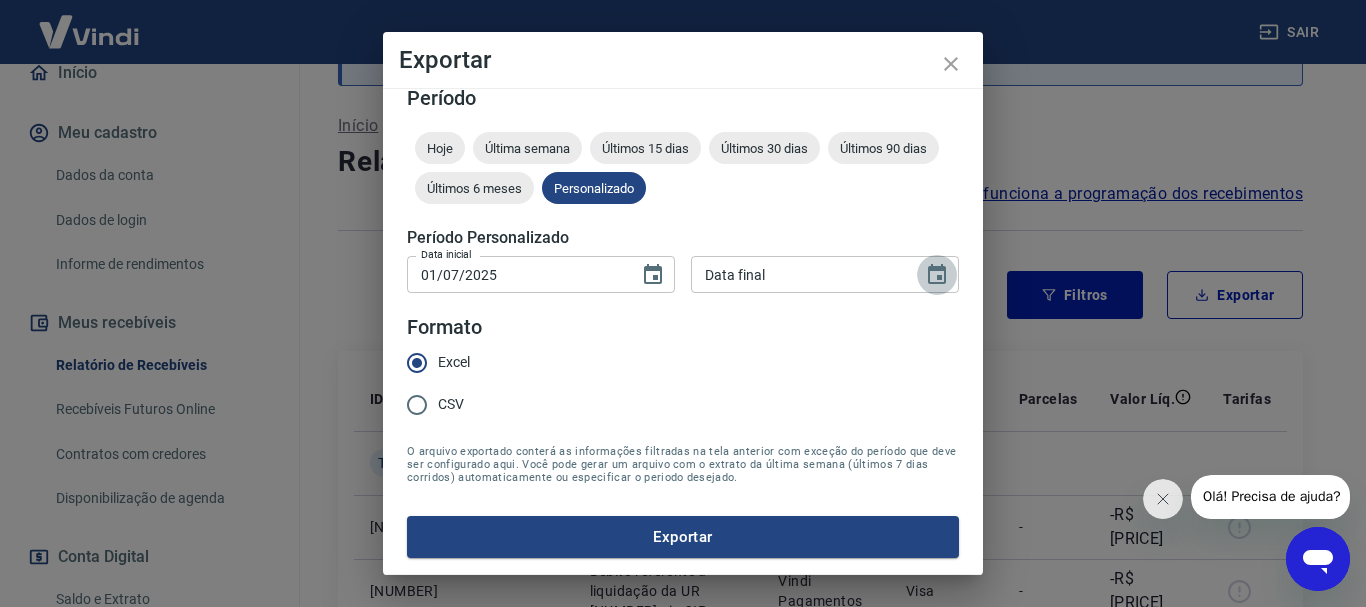 click 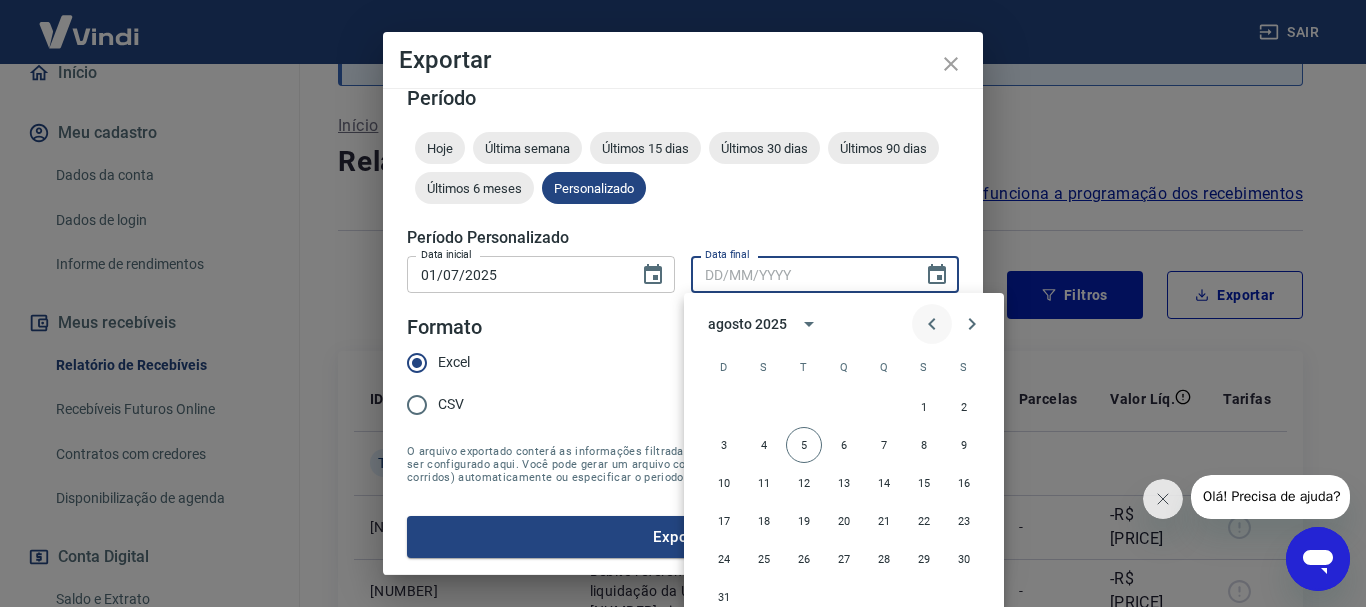 click 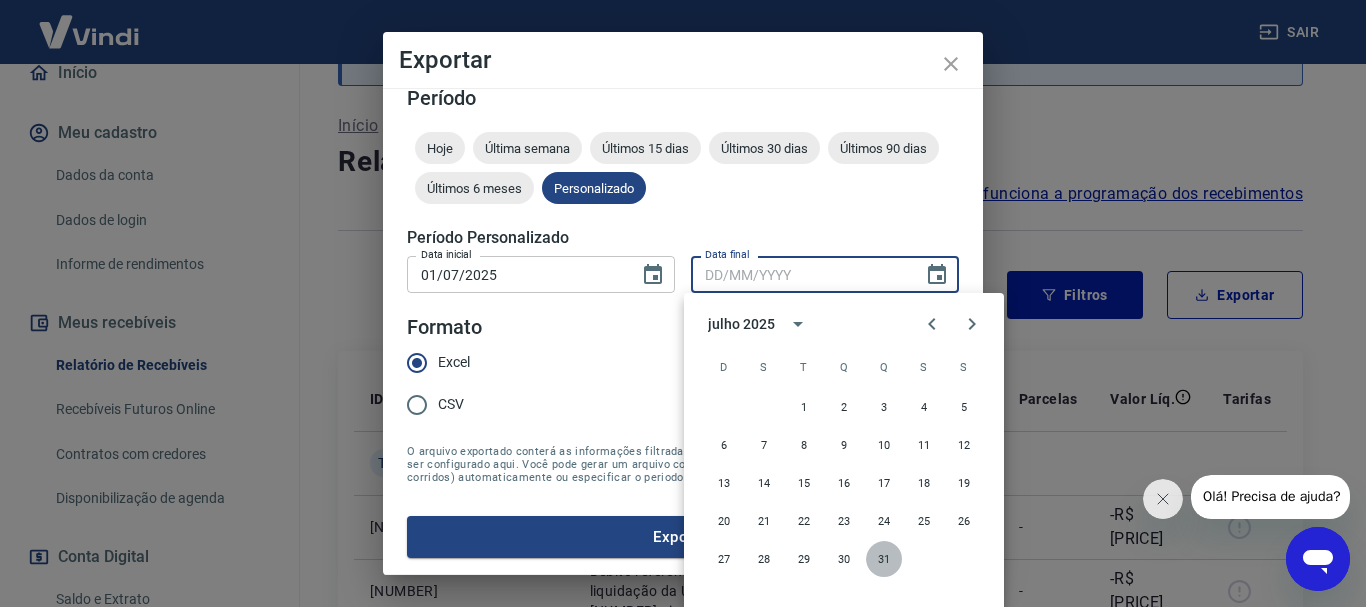 click on "31" at bounding box center (884, 559) 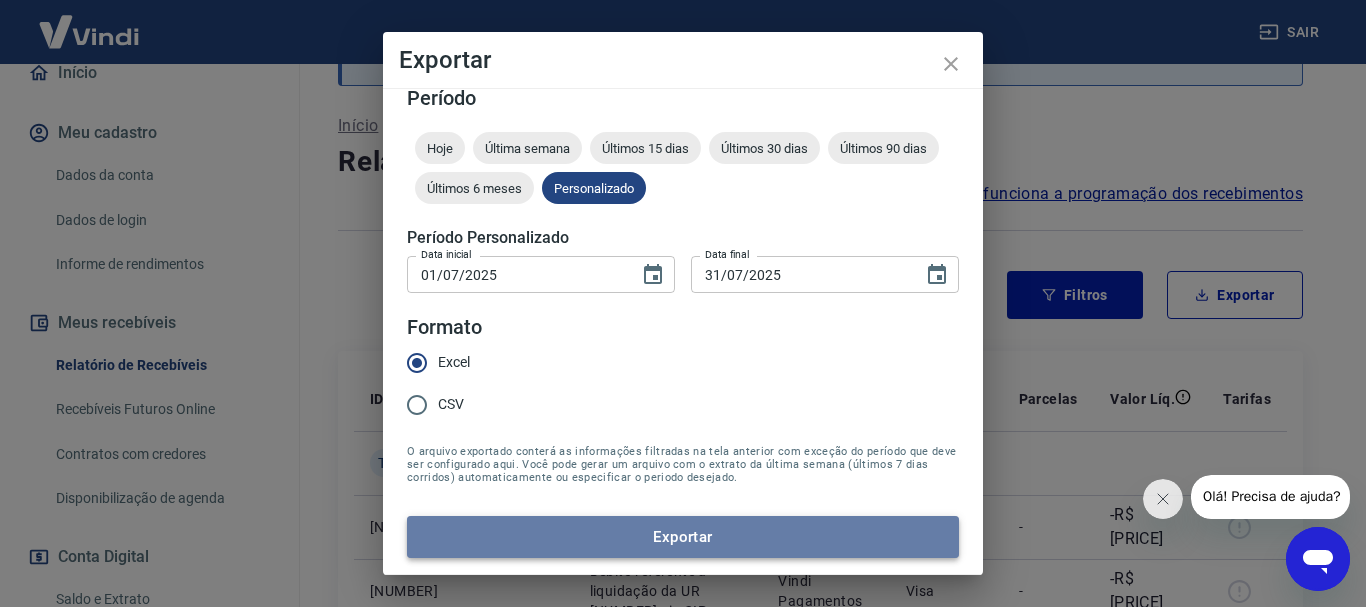 click on "Exportar" at bounding box center (683, 537) 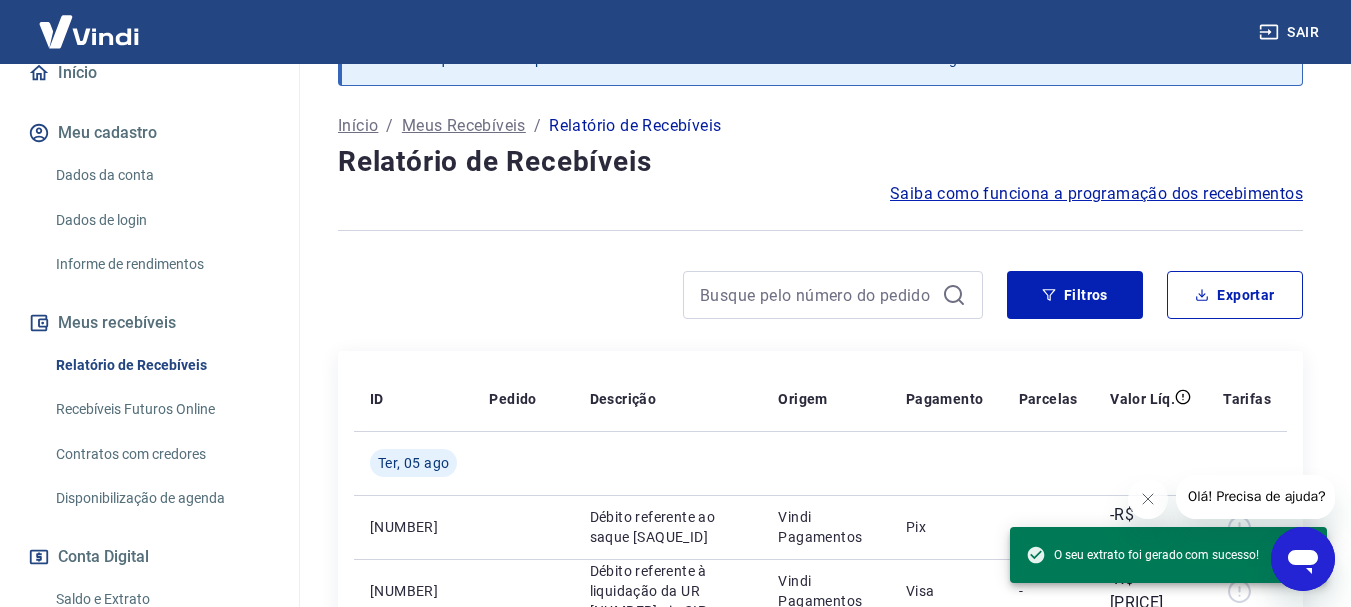 drag, startPoint x: 485, startPoint y: 377, endPoint x: 303, endPoint y: 518, distance: 230.22815 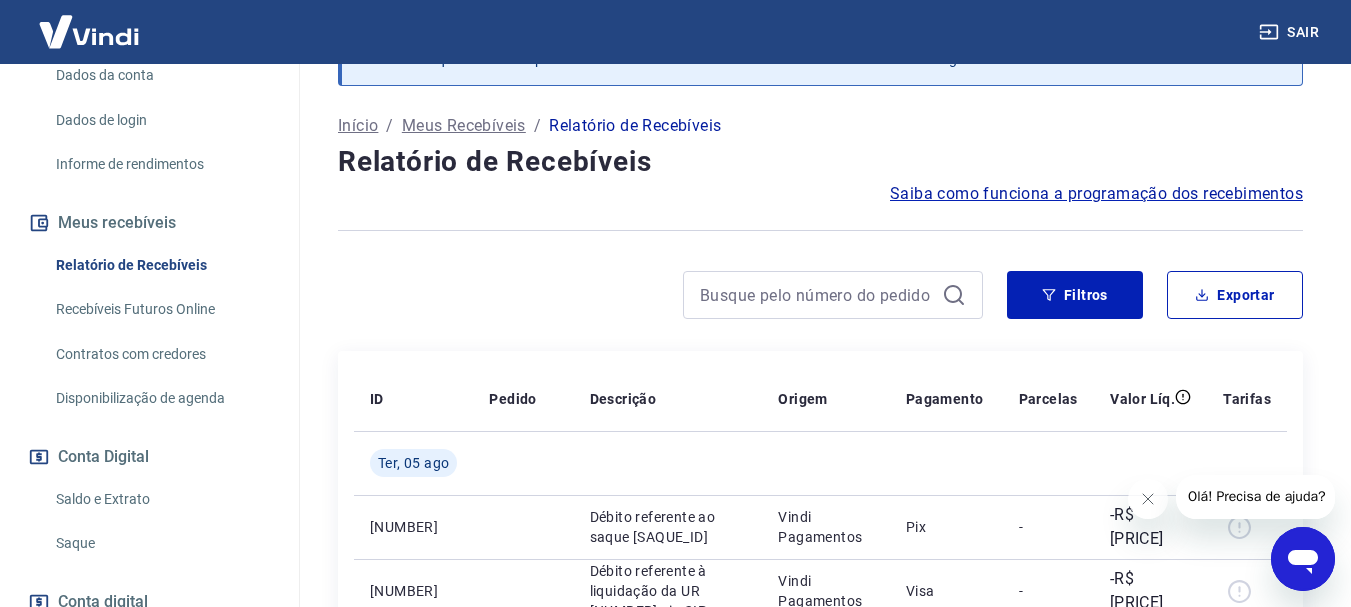 scroll, scrollTop: 400, scrollLeft: 0, axis: vertical 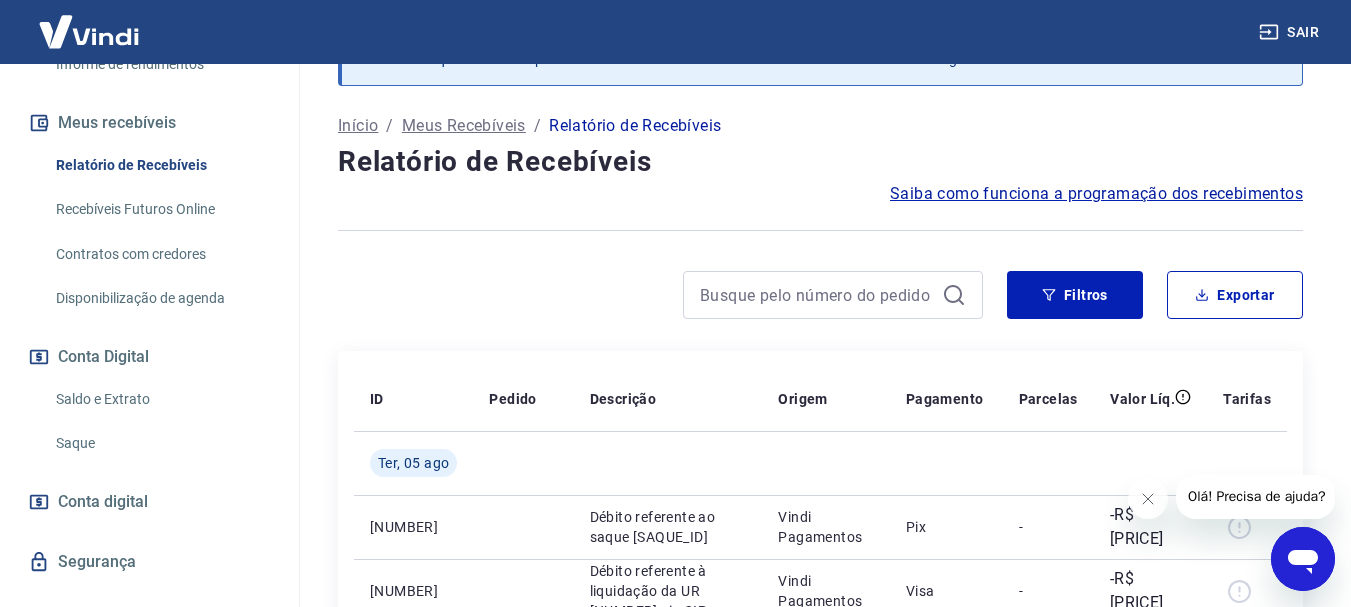 click on "Saque" at bounding box center [161, 443] 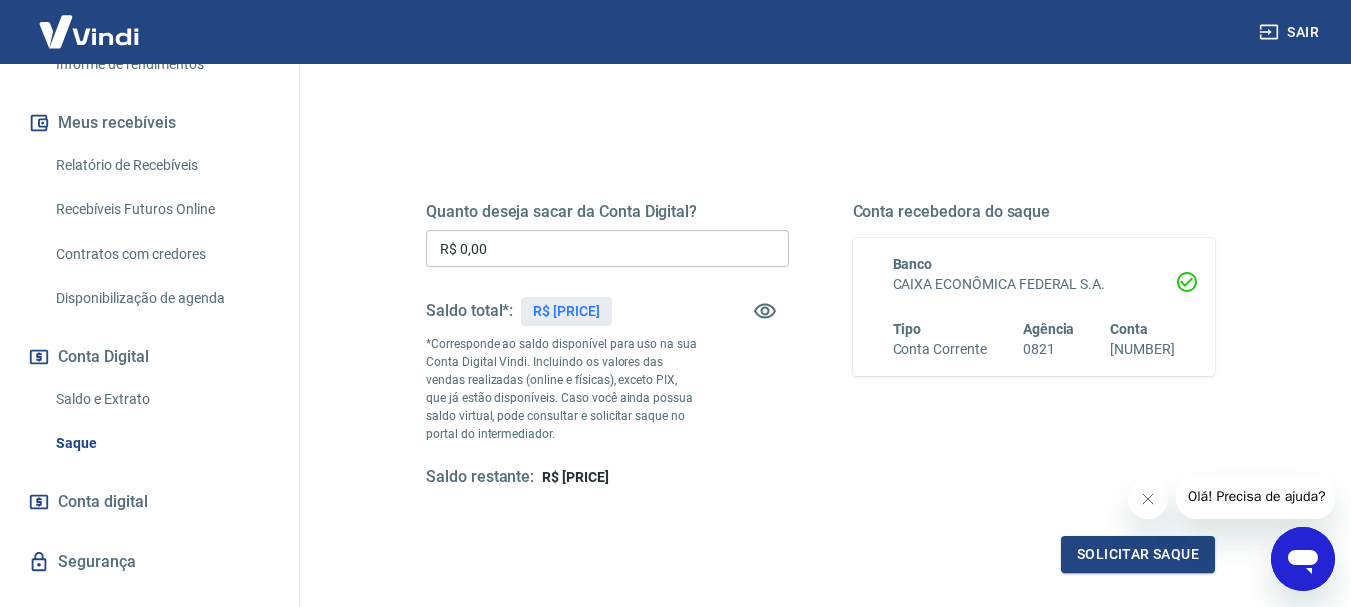 scroll, scrollTop: 0, scrollLeft: 0, axis: both 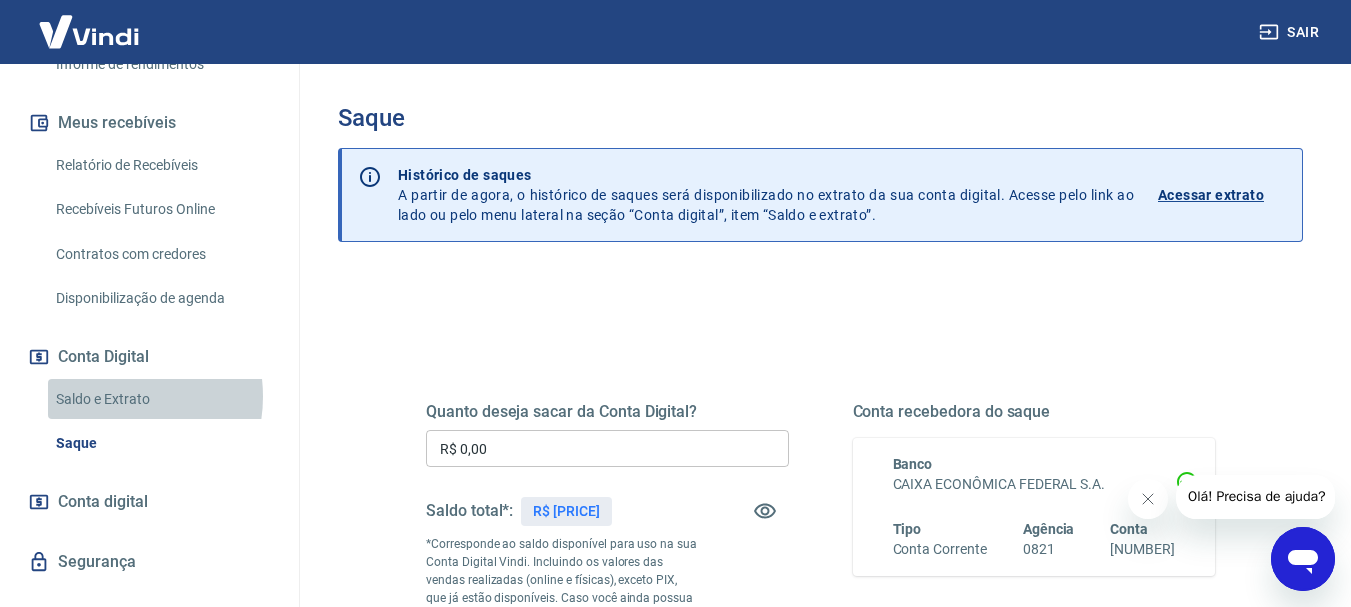 click on "Saldo e Extrato" at bounding box center (161, 399) 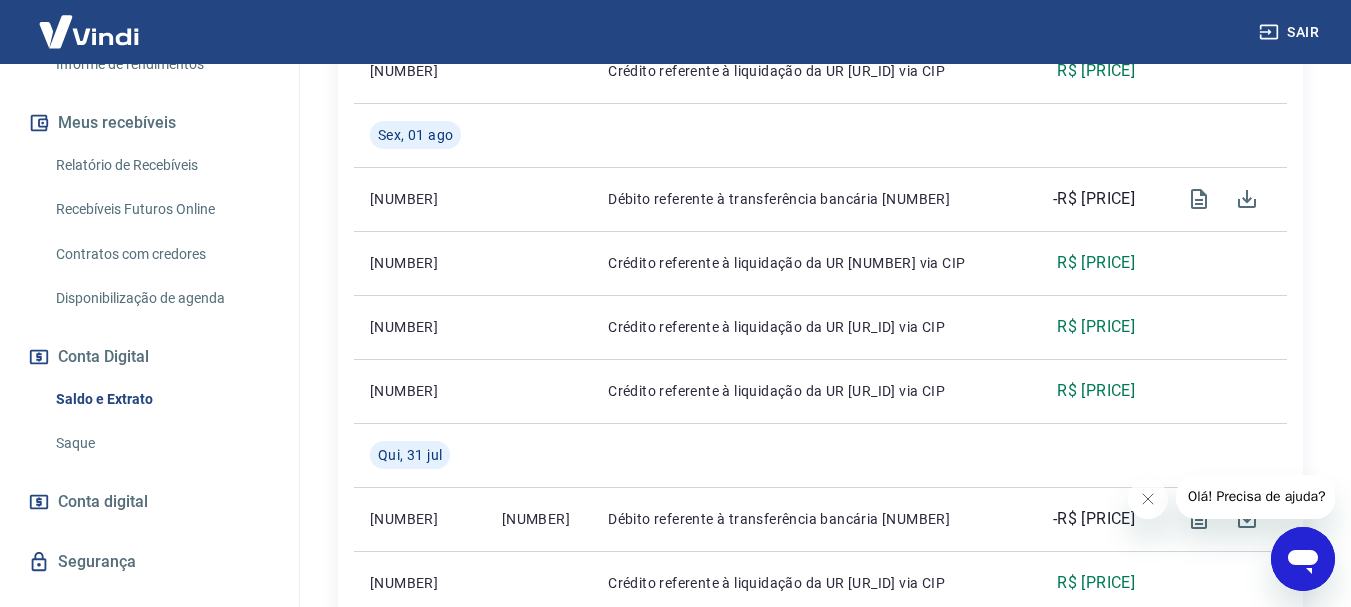 scroll, scrollTop: 1743, scrollLeft: 0, axis: vertical 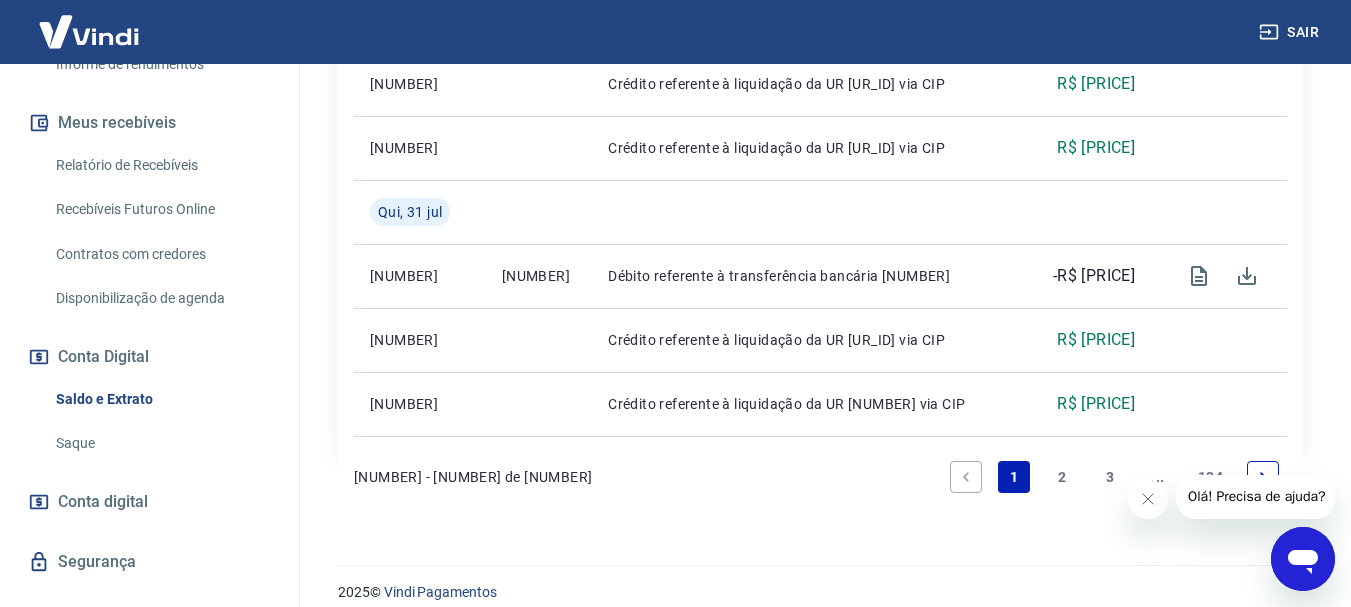 click on "3" at bounding box center (1110, 477) 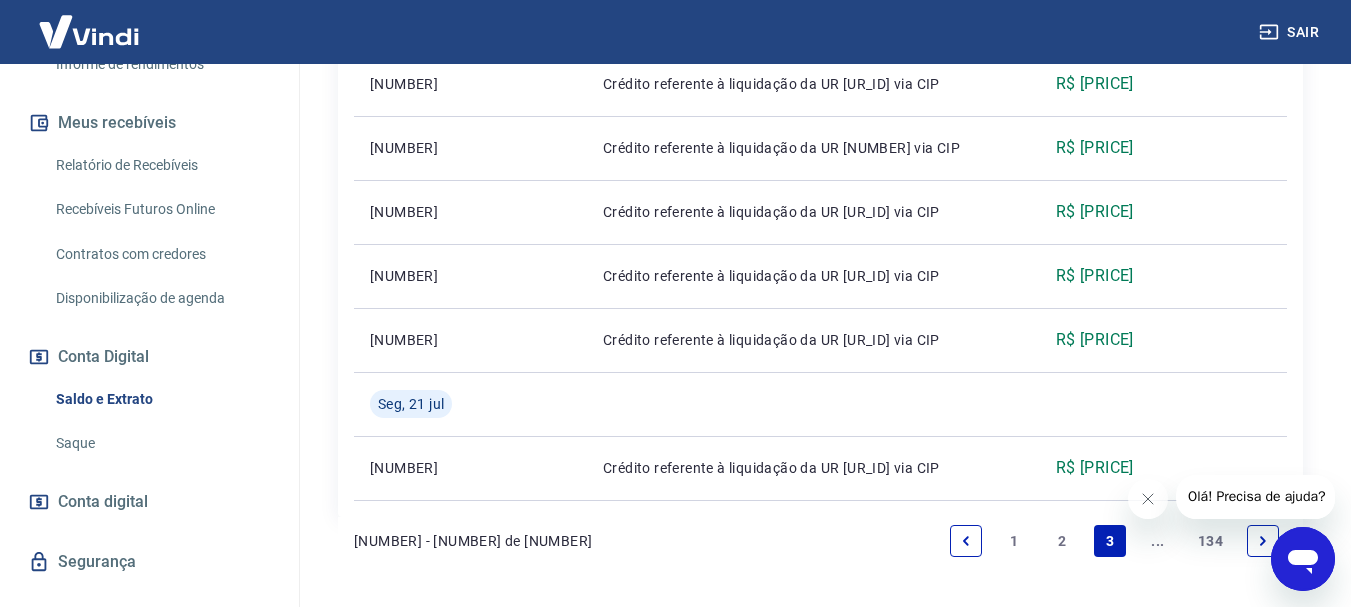 scroll, scrollTop: 1807, scrollLeft: 0, axis: vertical 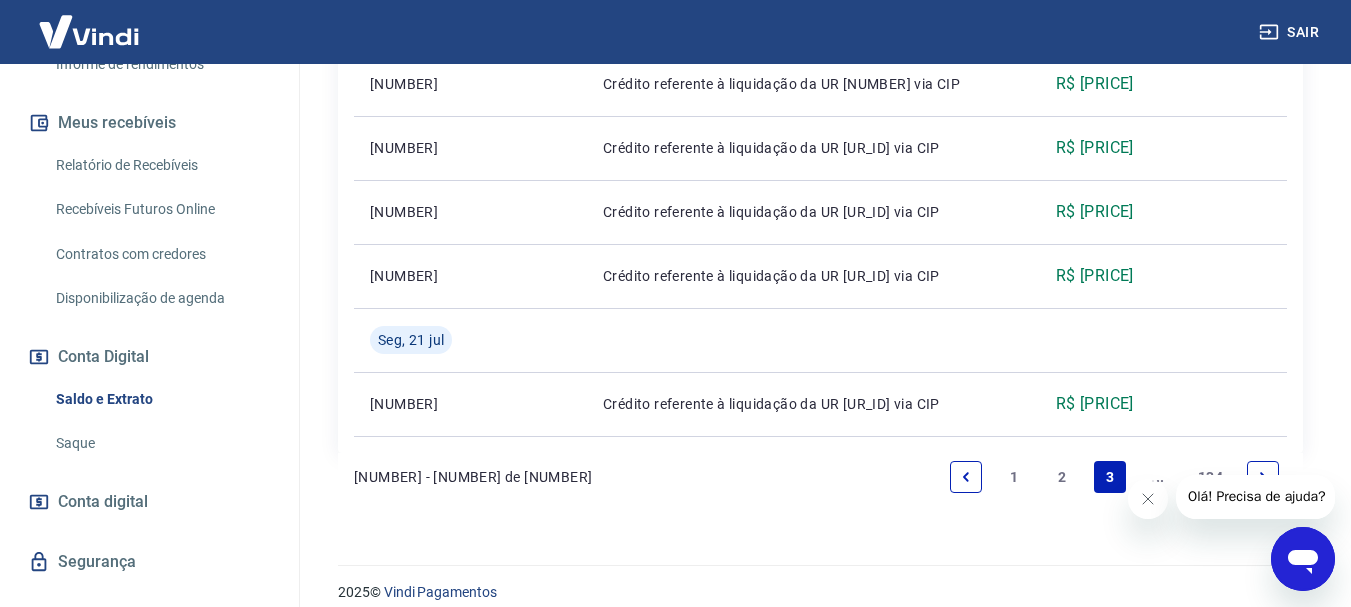 click 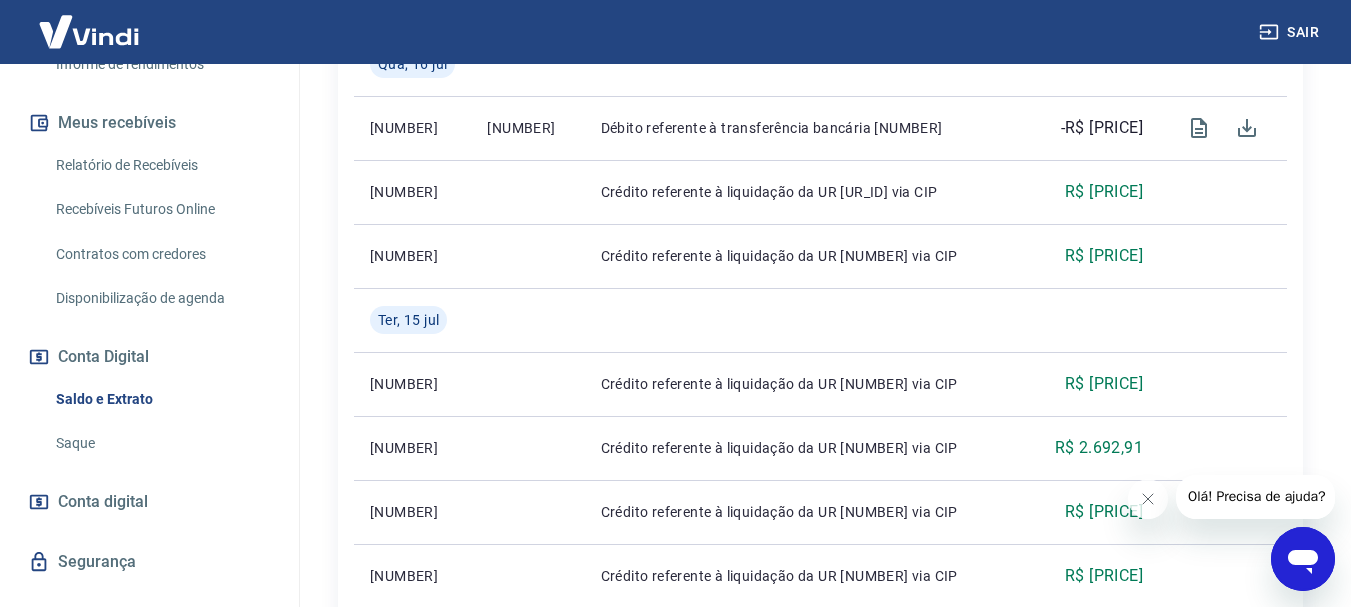 scroll, scrollTop: 1807, scrollLeft: 0, axis: vertical 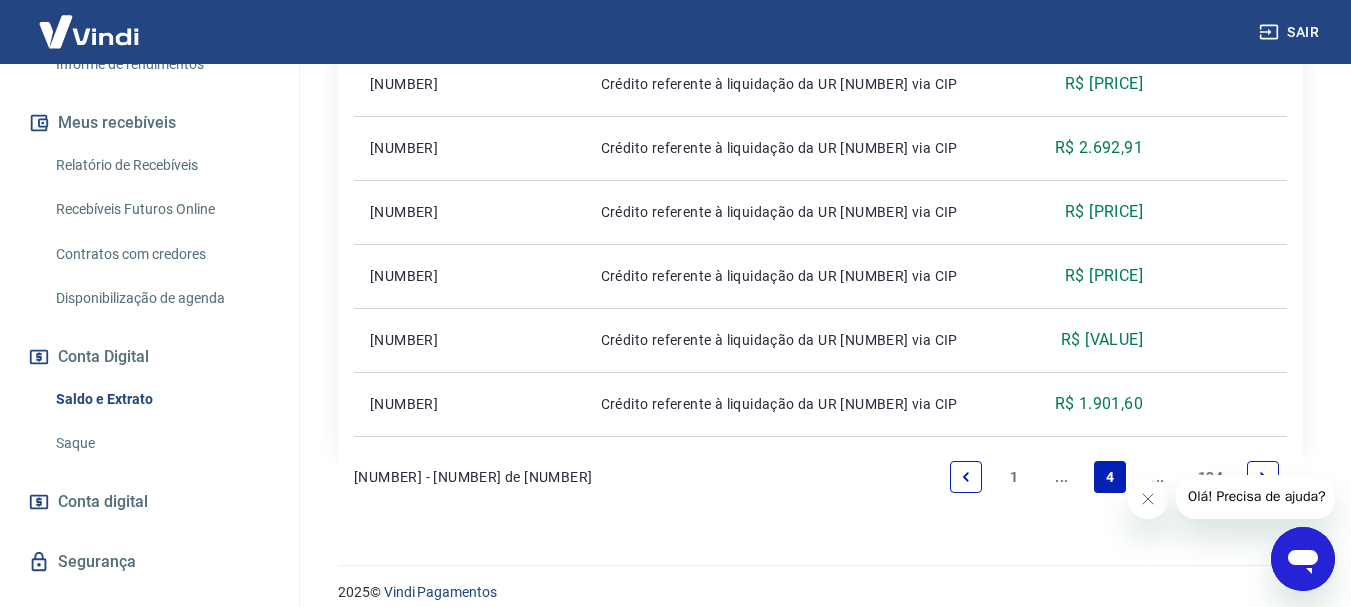 click at bounding box center (1263, 477) 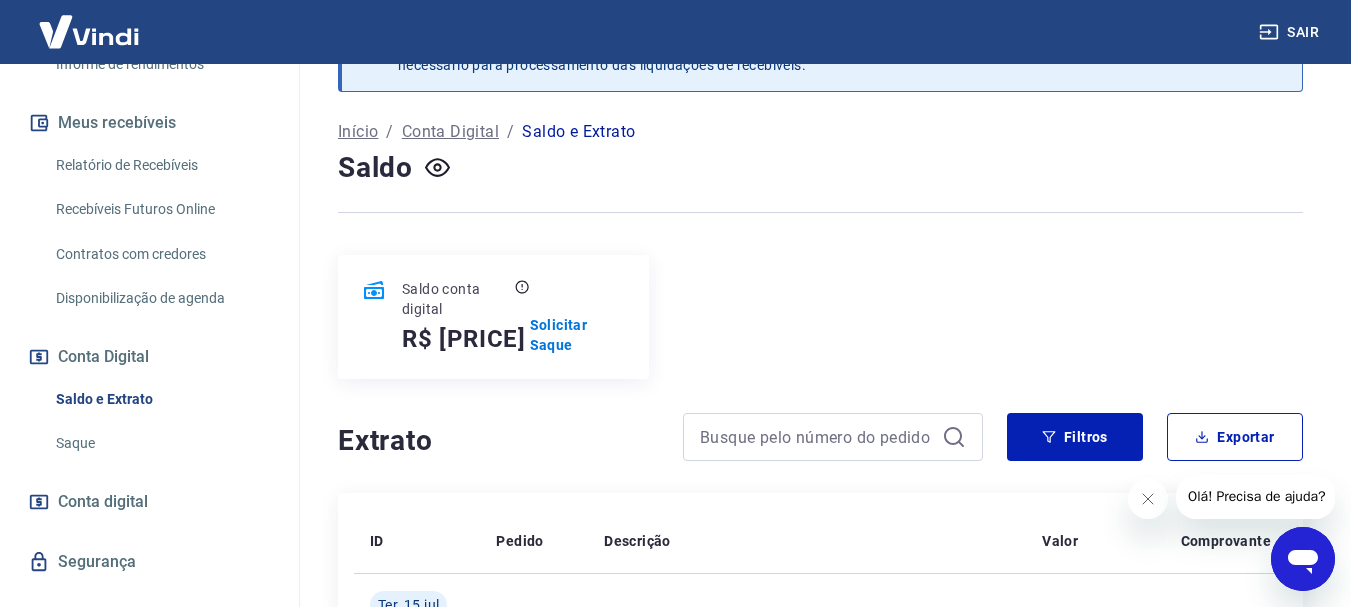 scroll, scrollTop: 1871, scrollLeft: 0, axis: vertical 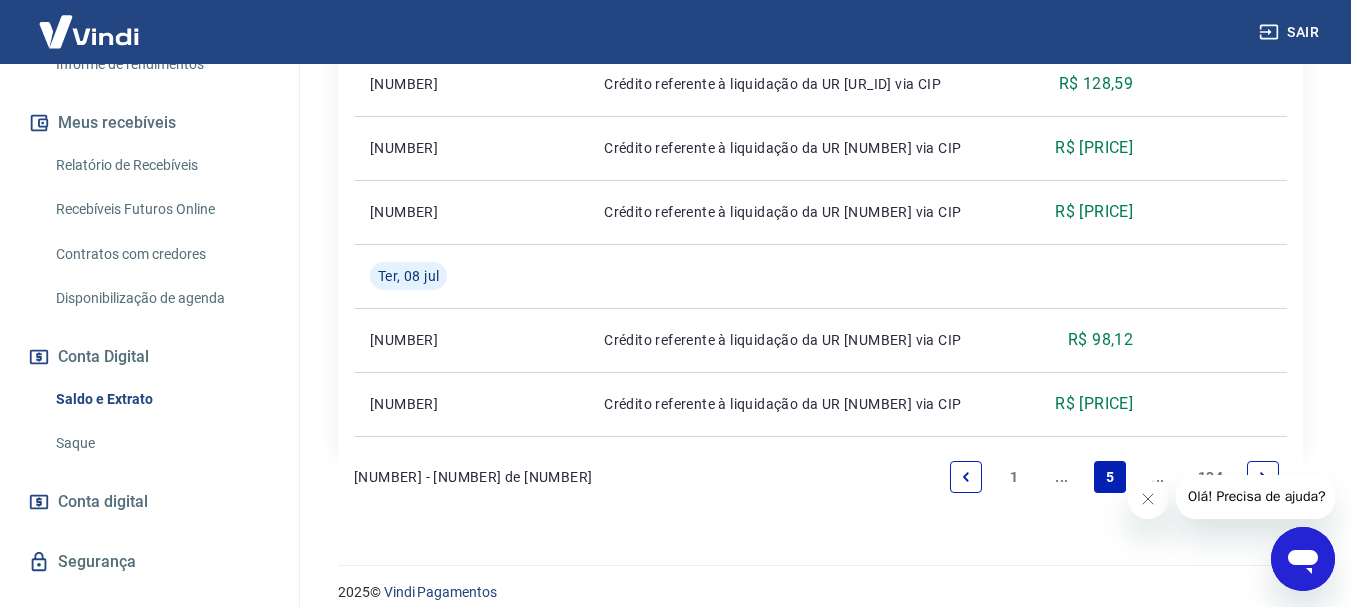 click 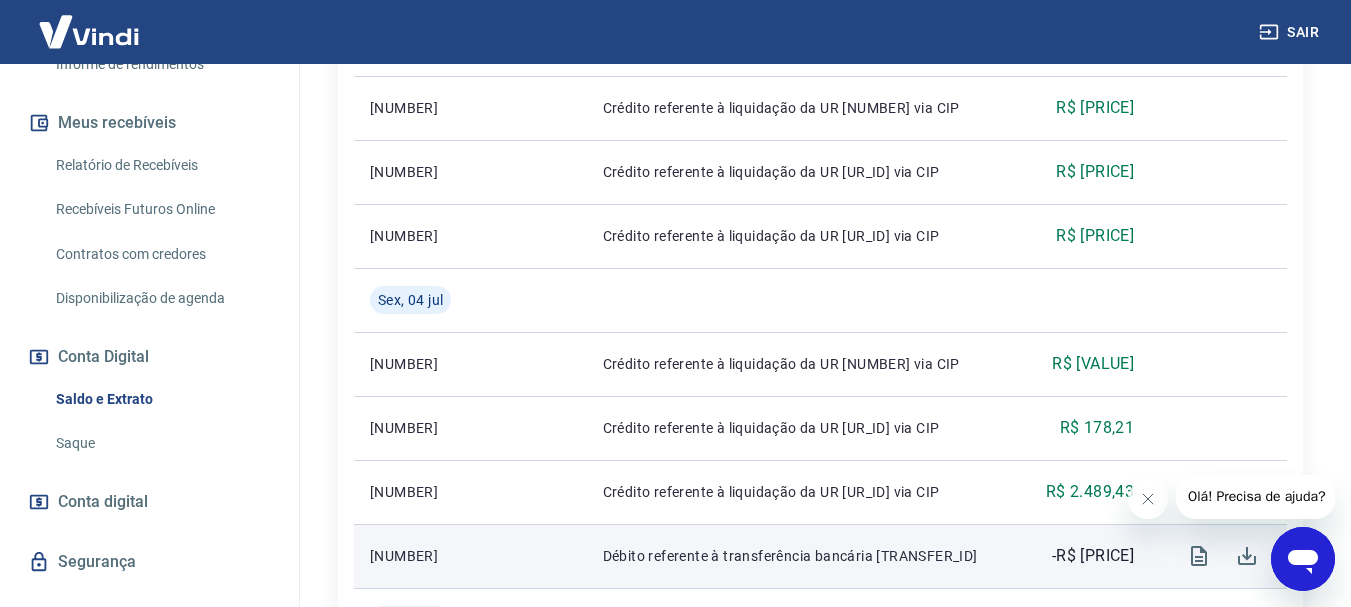 scroll, scrollTop: 1807, scrollLeft: 0, axis: vertical 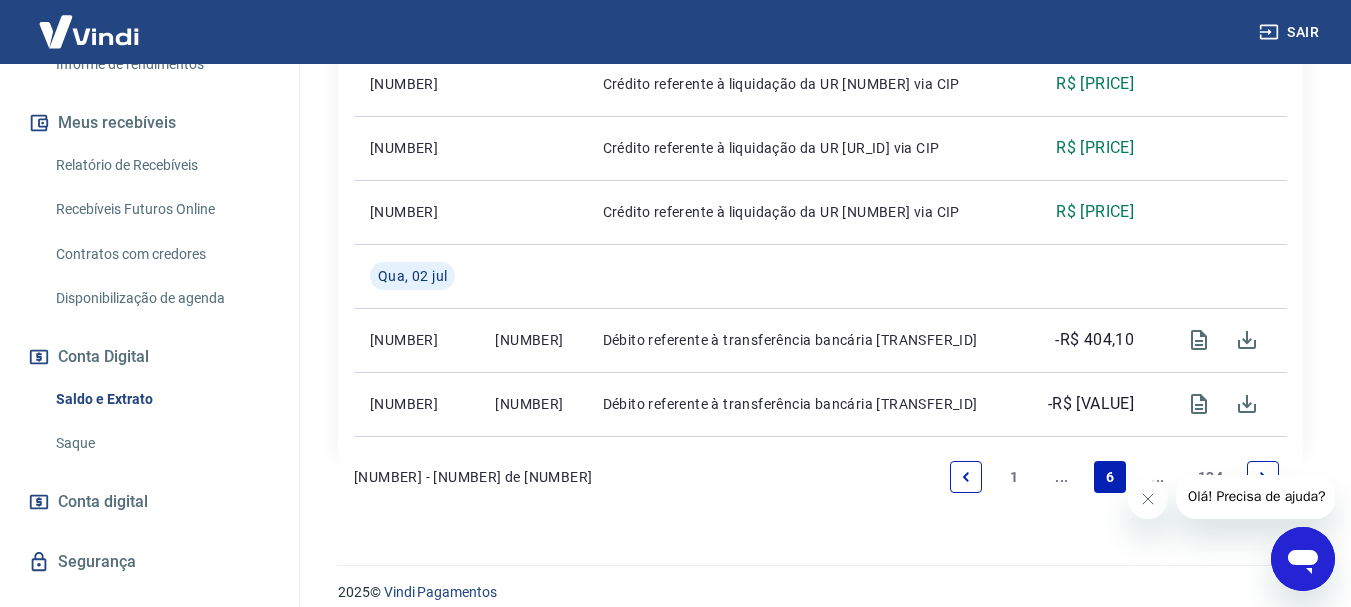 click 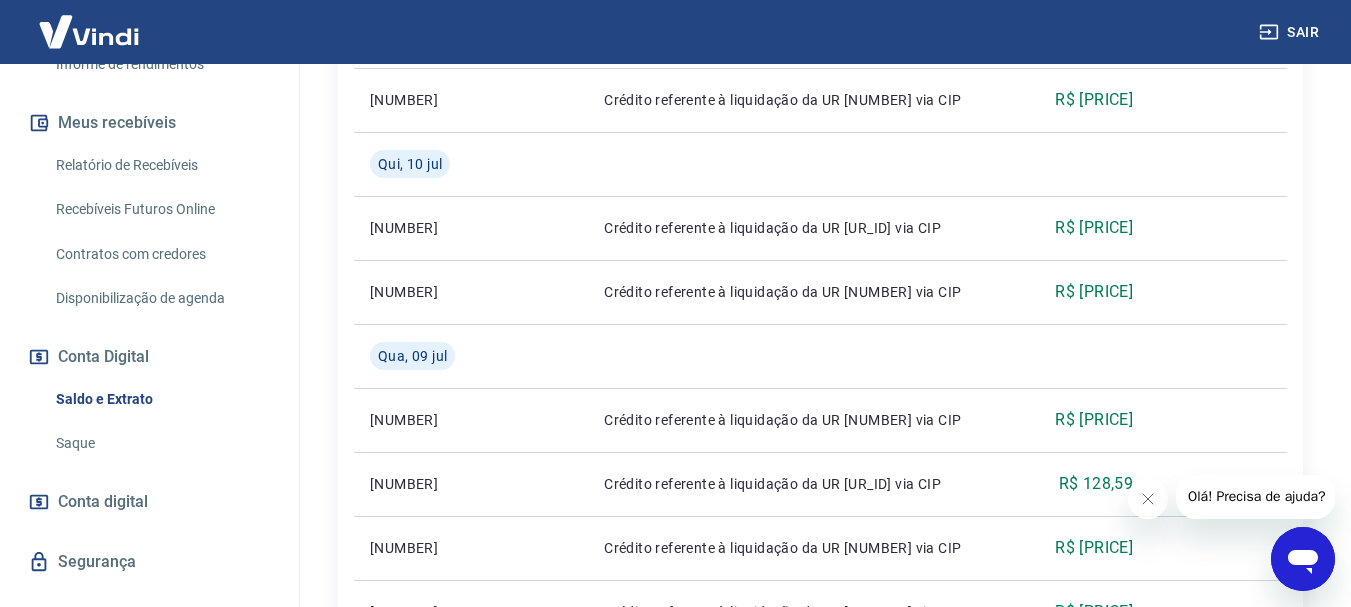scroll, scrollTop: 1871, scrollLeft: 0, axis: vertical 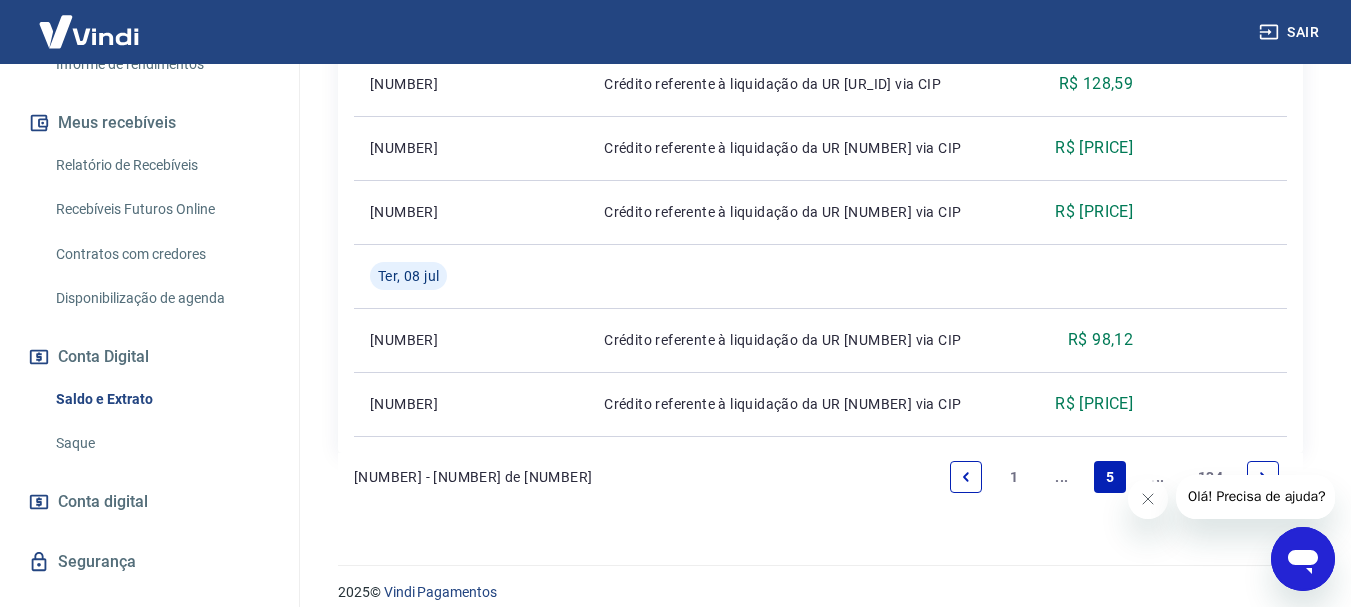 click at bounding box center [966, 477] 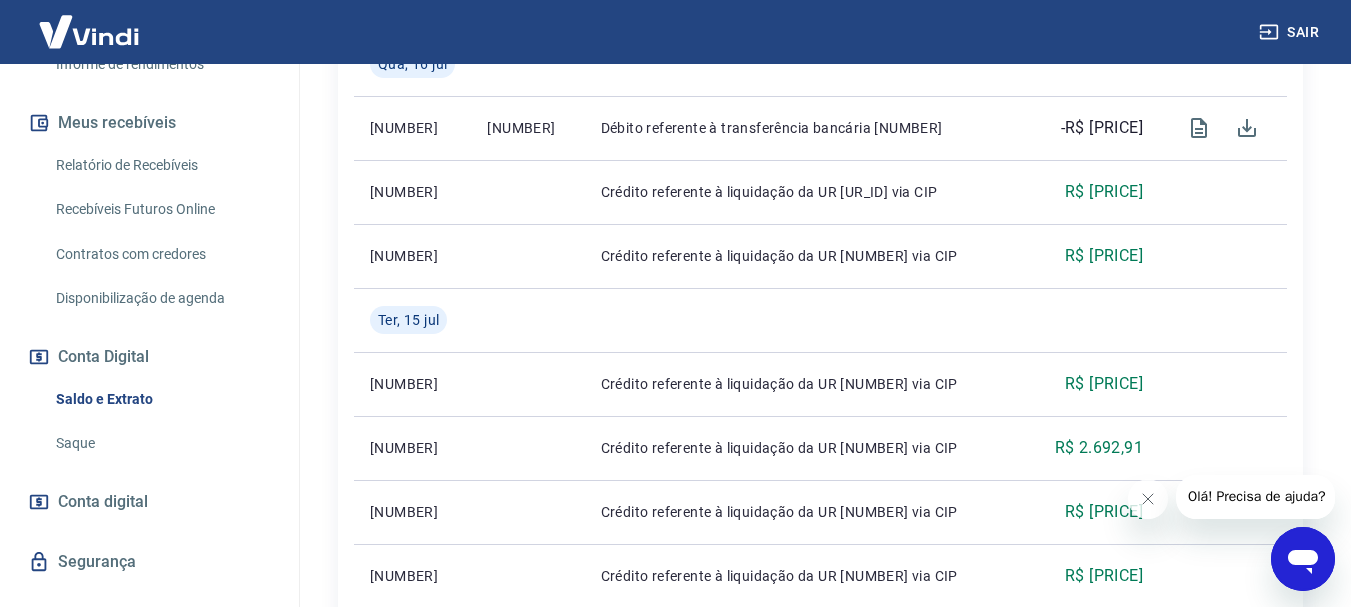 scroll, scrollTop: 1807, scrollLeft: 0, axis: vertical 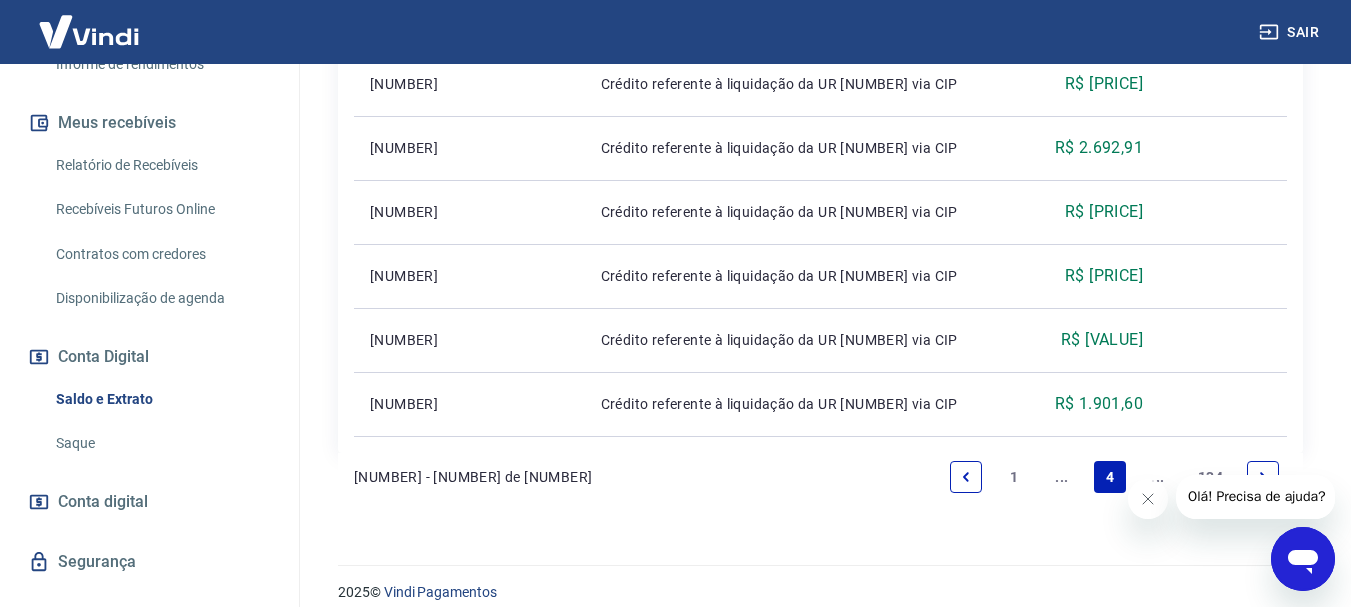 click at bounding box center [966, 477] 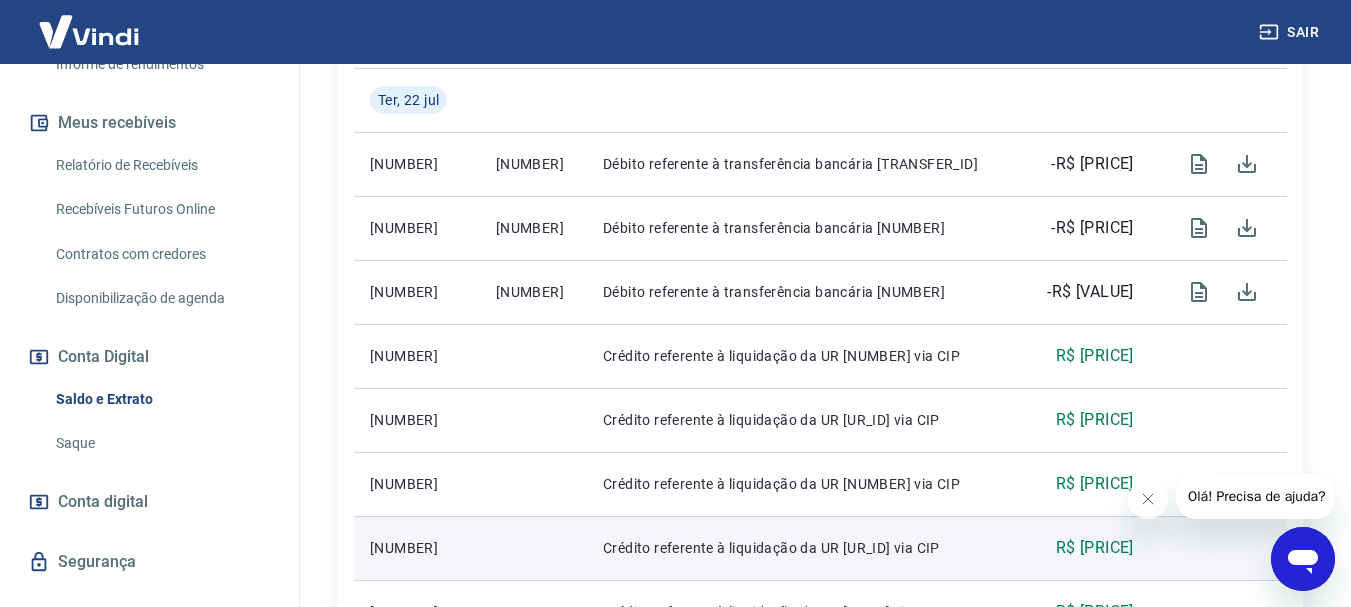 scroll, scrollTop: 1807, scrollLeft: 0, axis: vertical 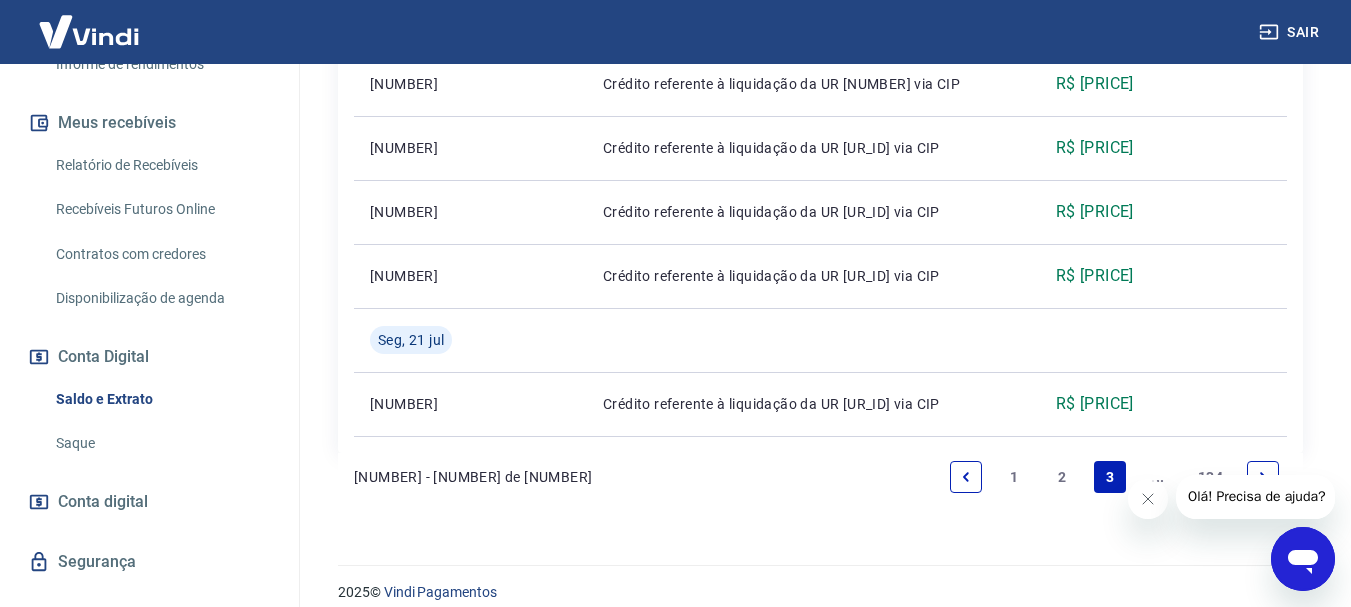 click 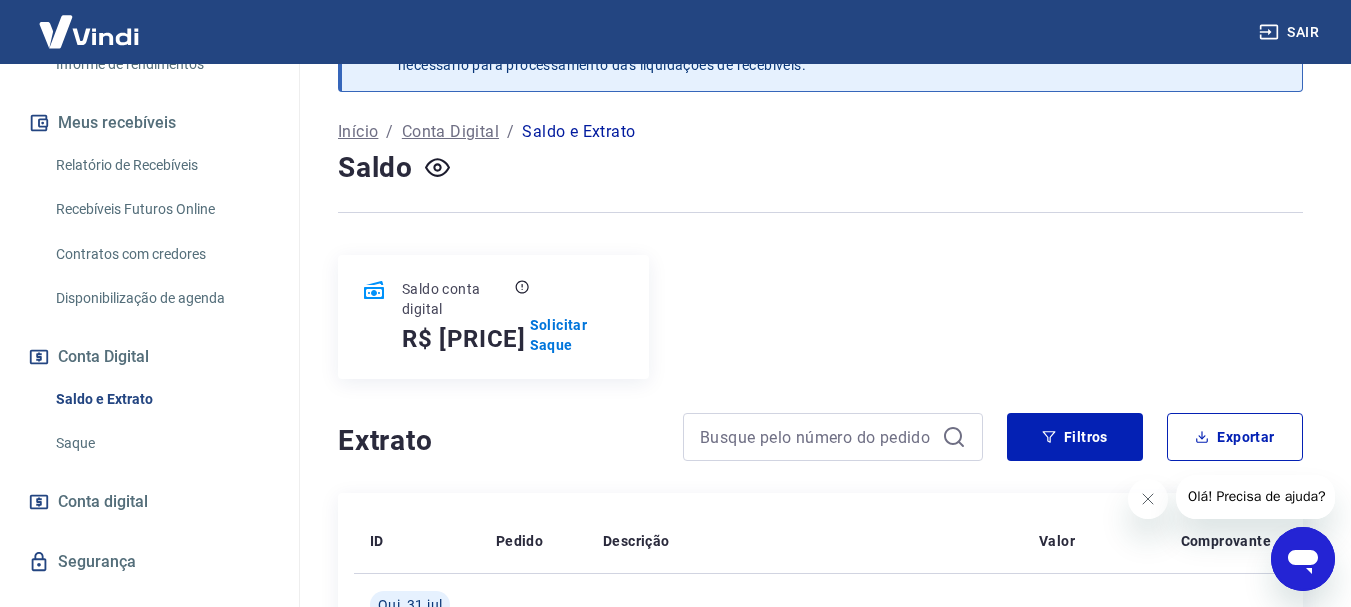 scroll, scrollTop: 1807, scrollLeft: 0, axis: vertical 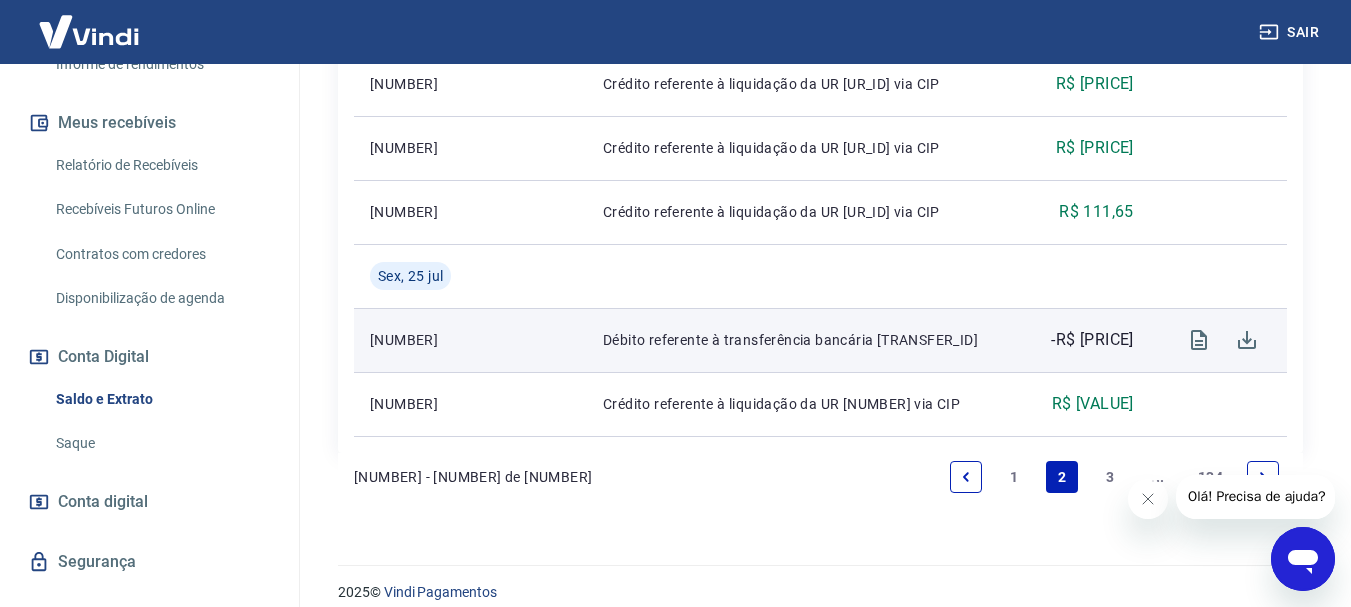 drag, startPoint x: 736, startPoint y: 379, endPoint x: 560, endPoint y: 343, distance: 179.64409 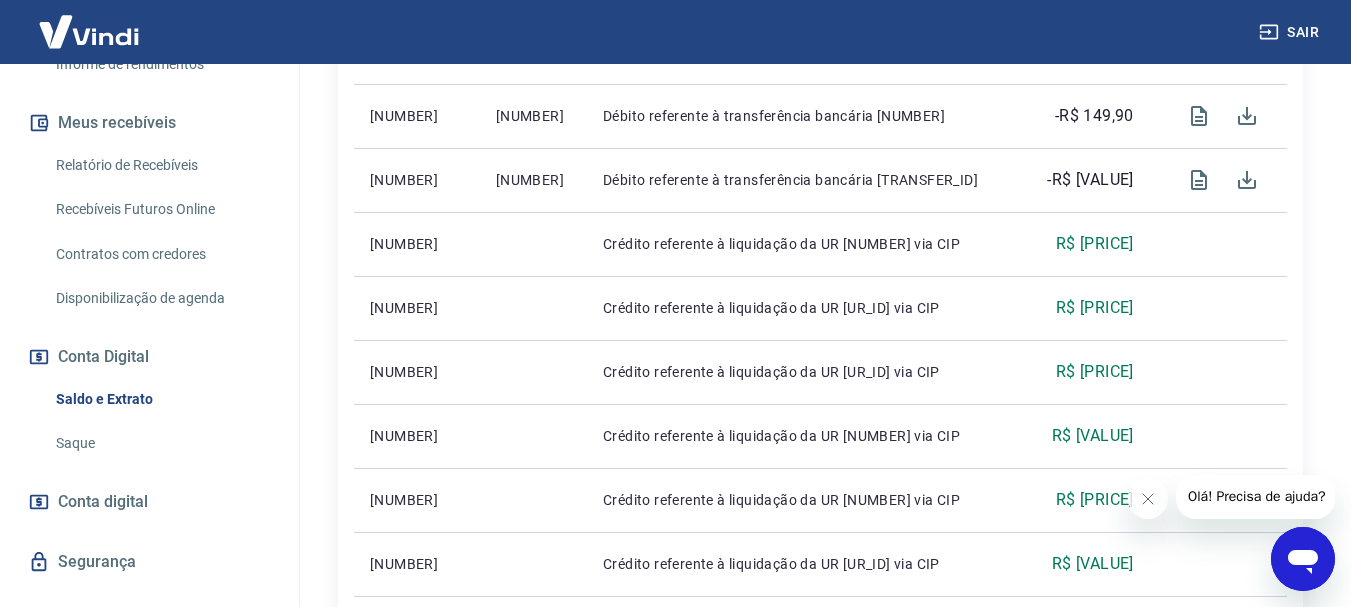 scroll, scrollTop: 707, scrollLeft: 0, axis: vertical 